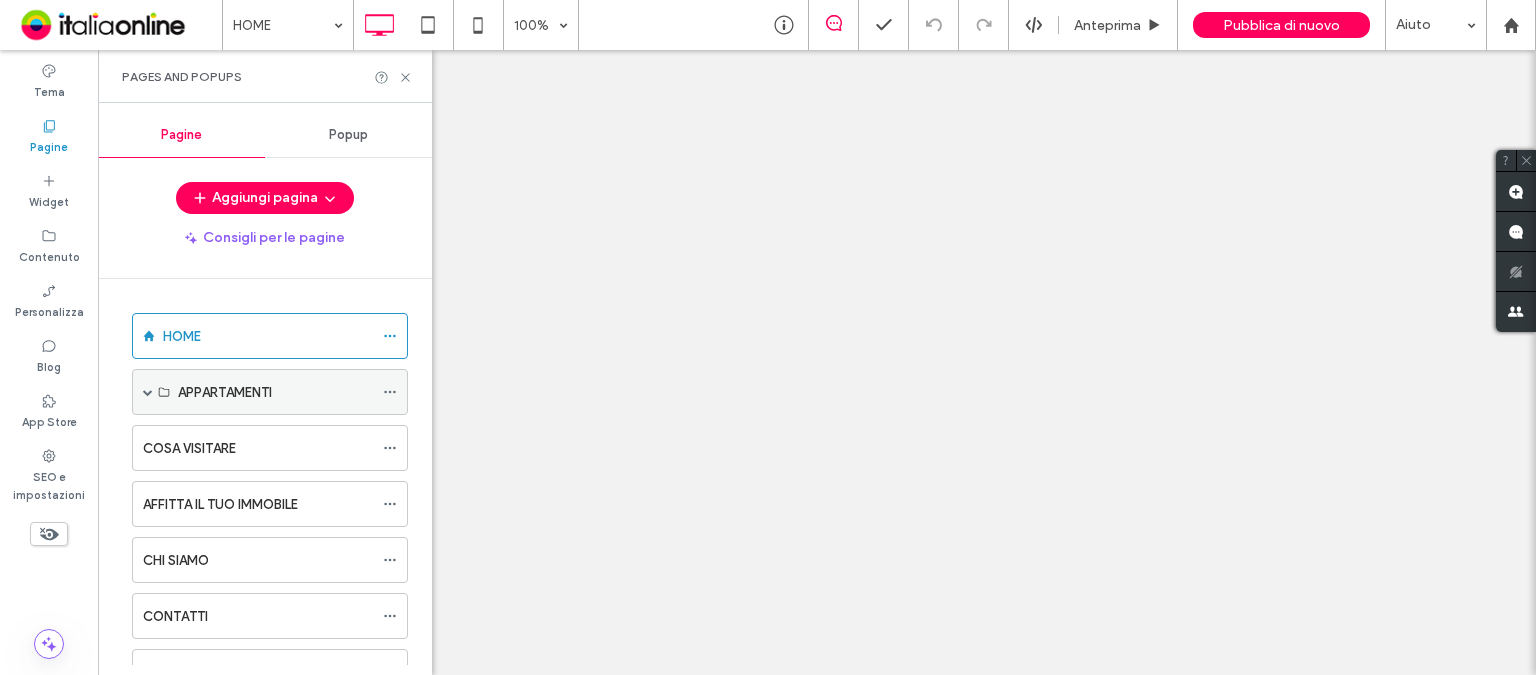 scroll, scrollTop: 0, scrollLeft: 0, axis: both 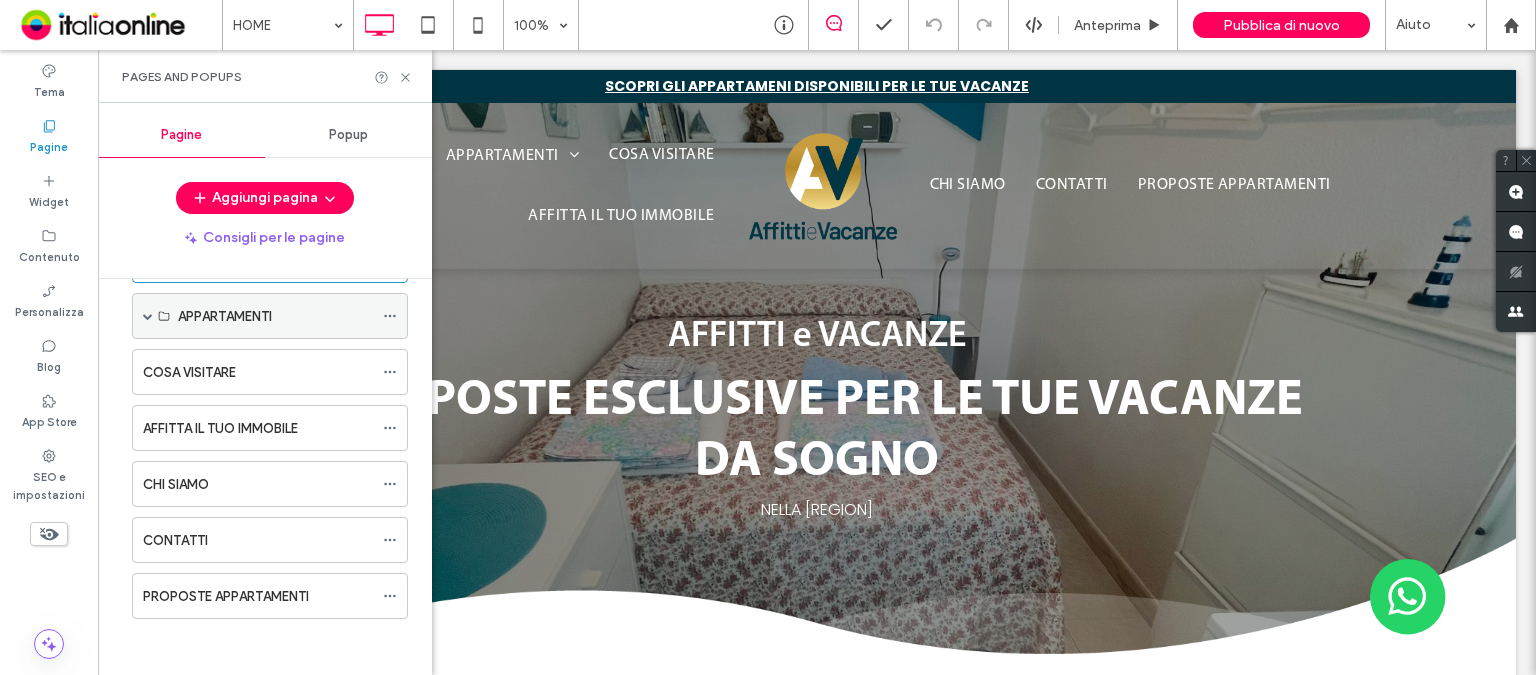 click on "APPARTAMENTI" at bounding box center (225, 316) 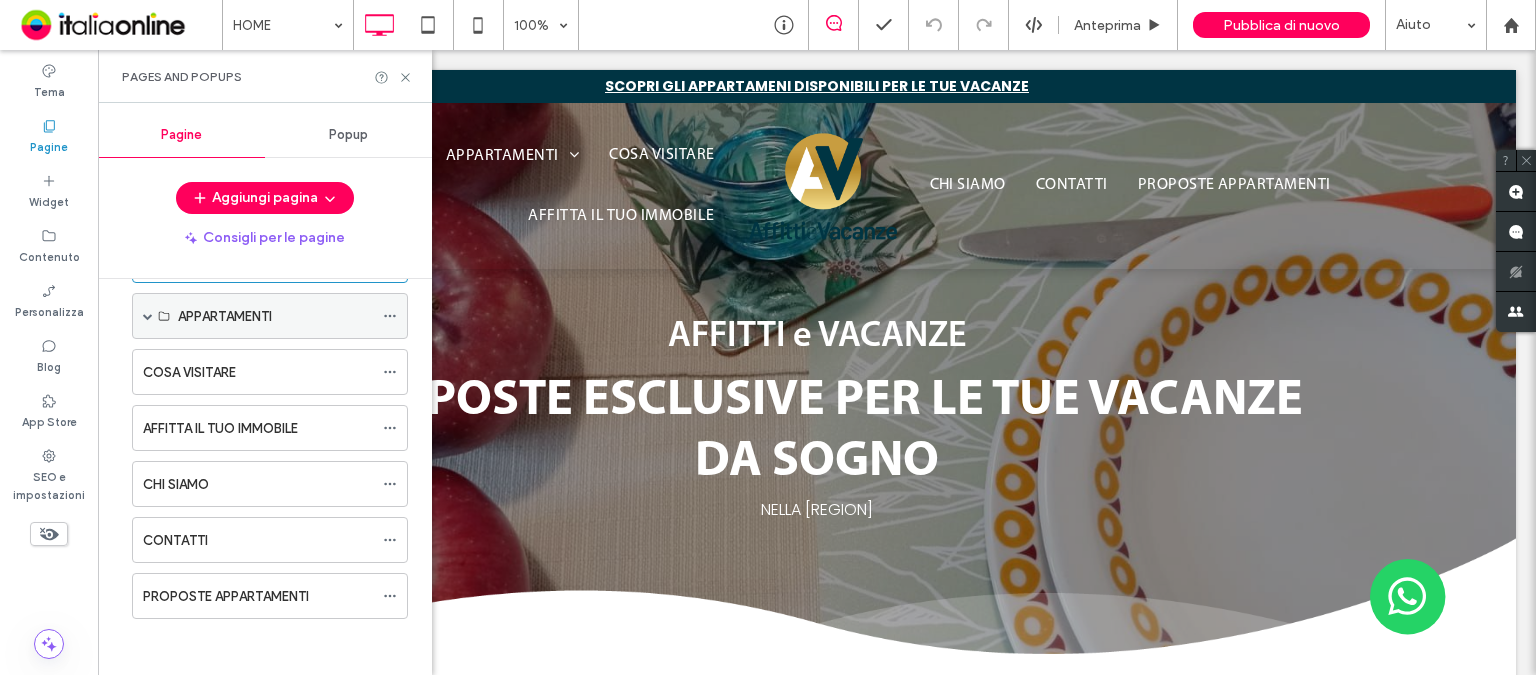 click on "APPARTAMENTI" at bounding box center [225, 316] 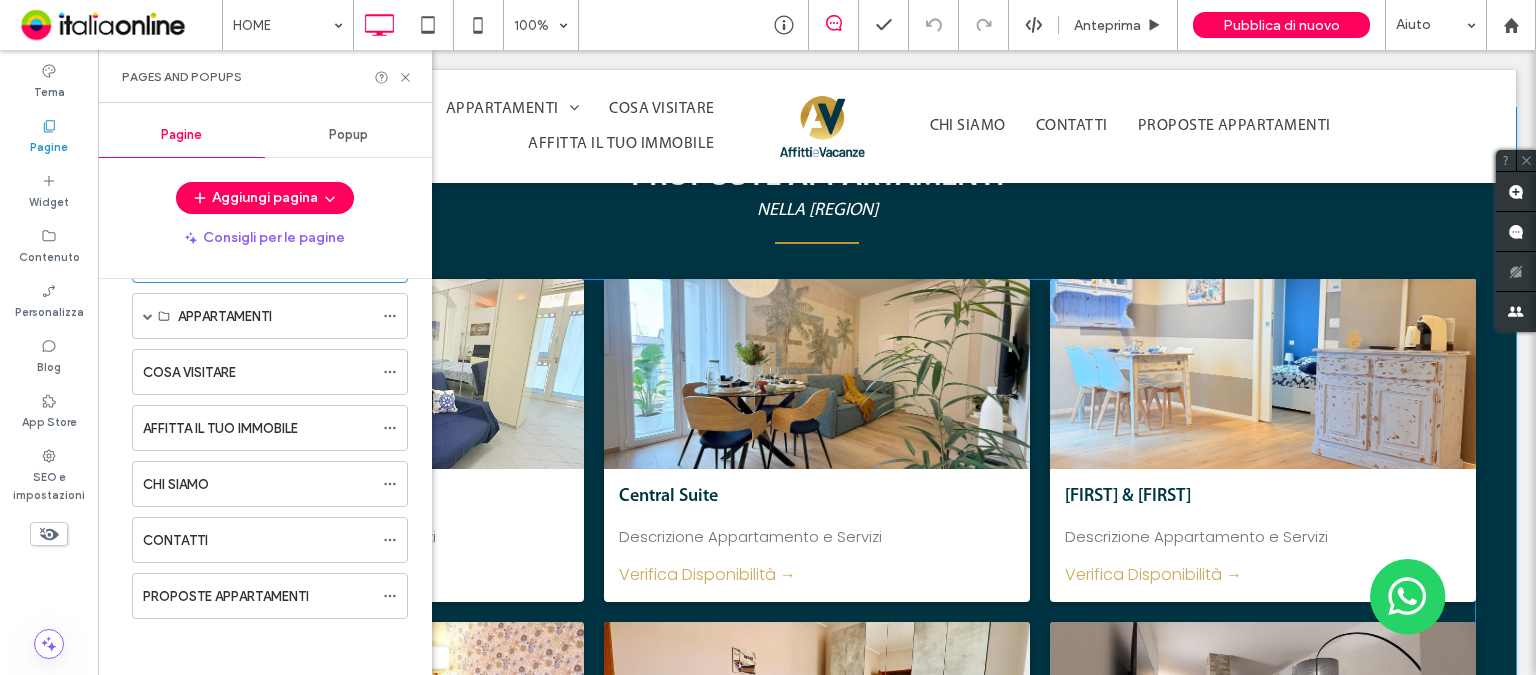scroll, scrollTop: 1000, scrollLeft: 0, axis: vertical 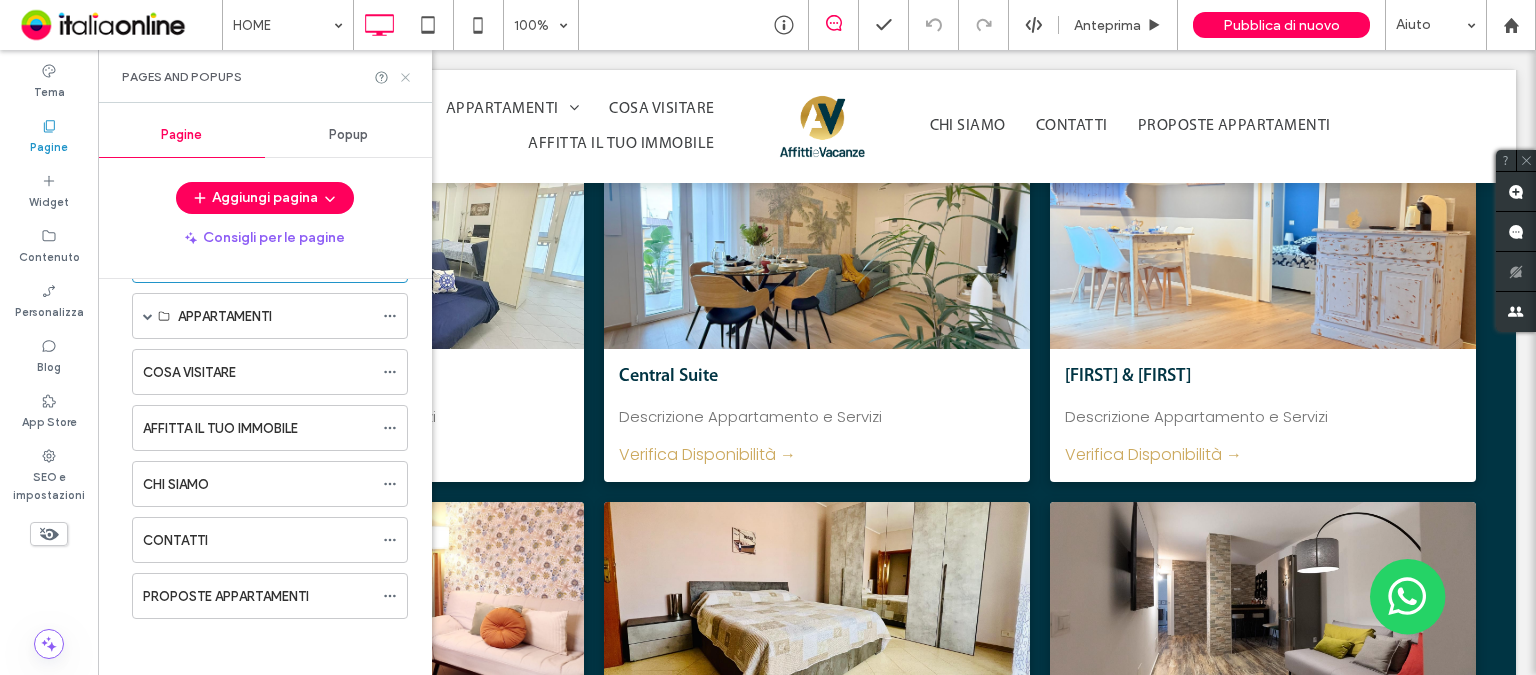 click 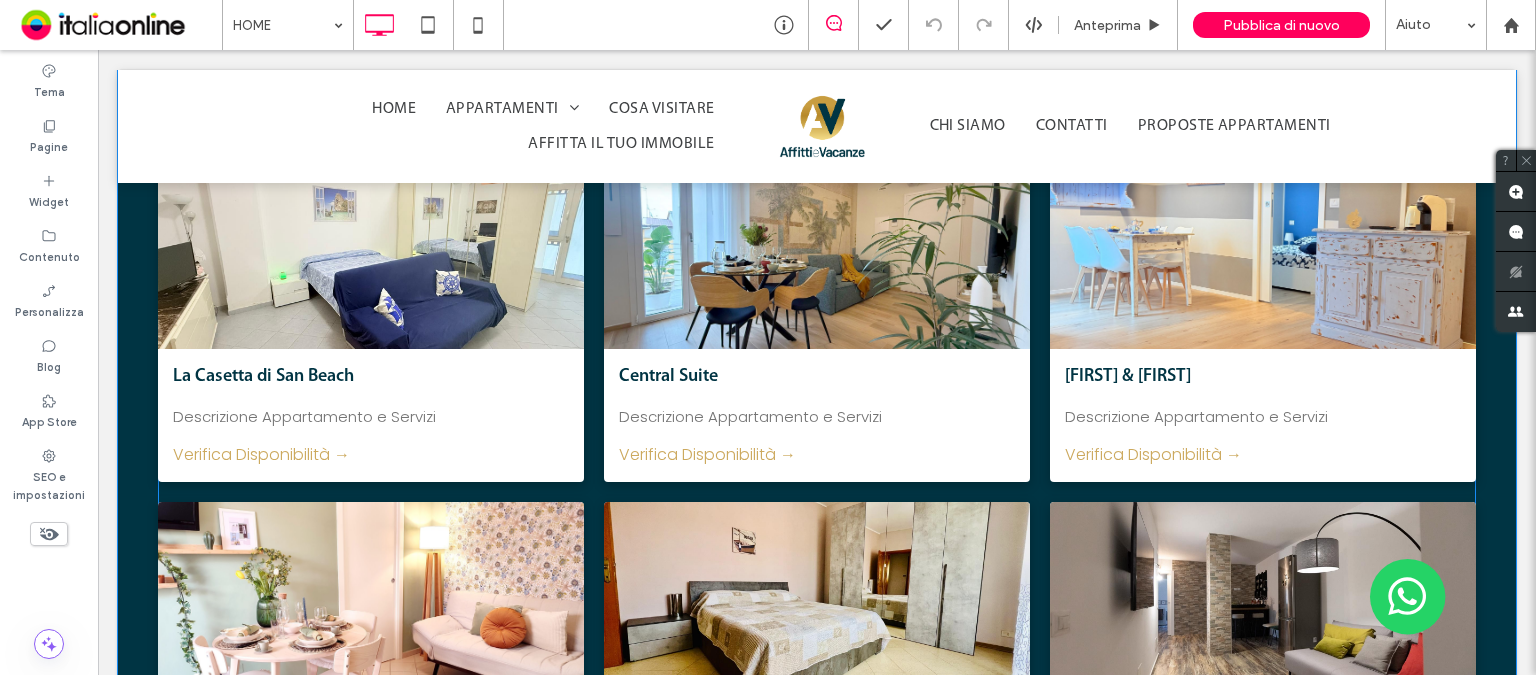 click on "La Casetta di San Beach" at bounding box center [371, 377] 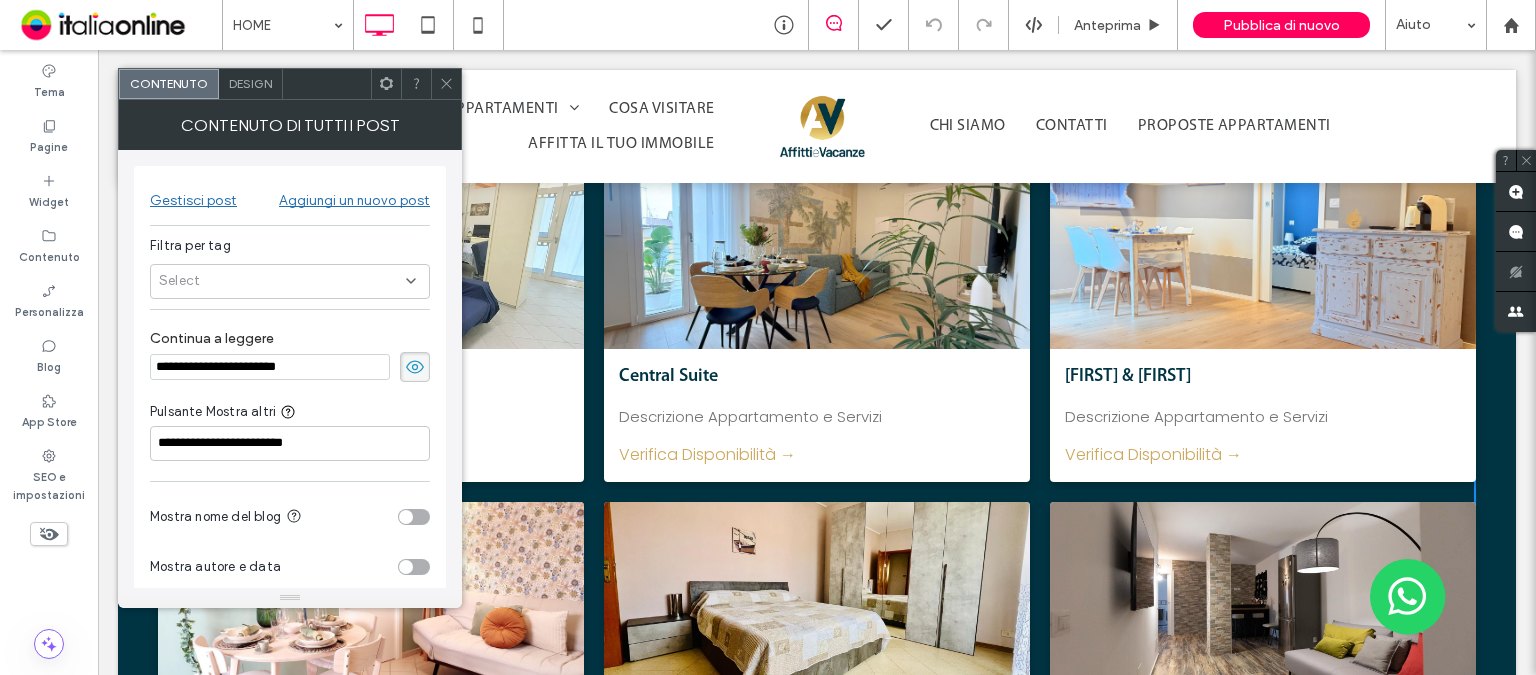 click at bounding box center [446, 84] 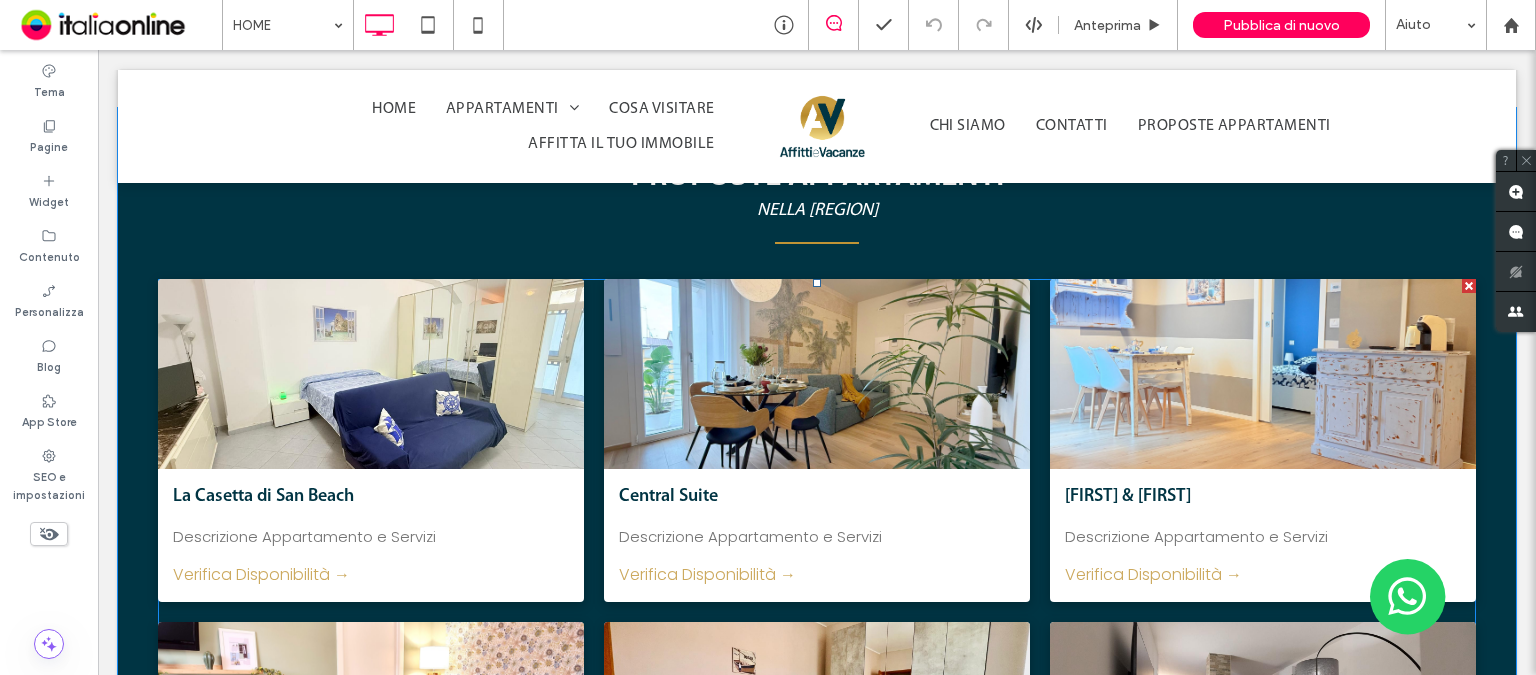 scroll, scrollTop: 800, scrollLeft: 0, axis: vertical 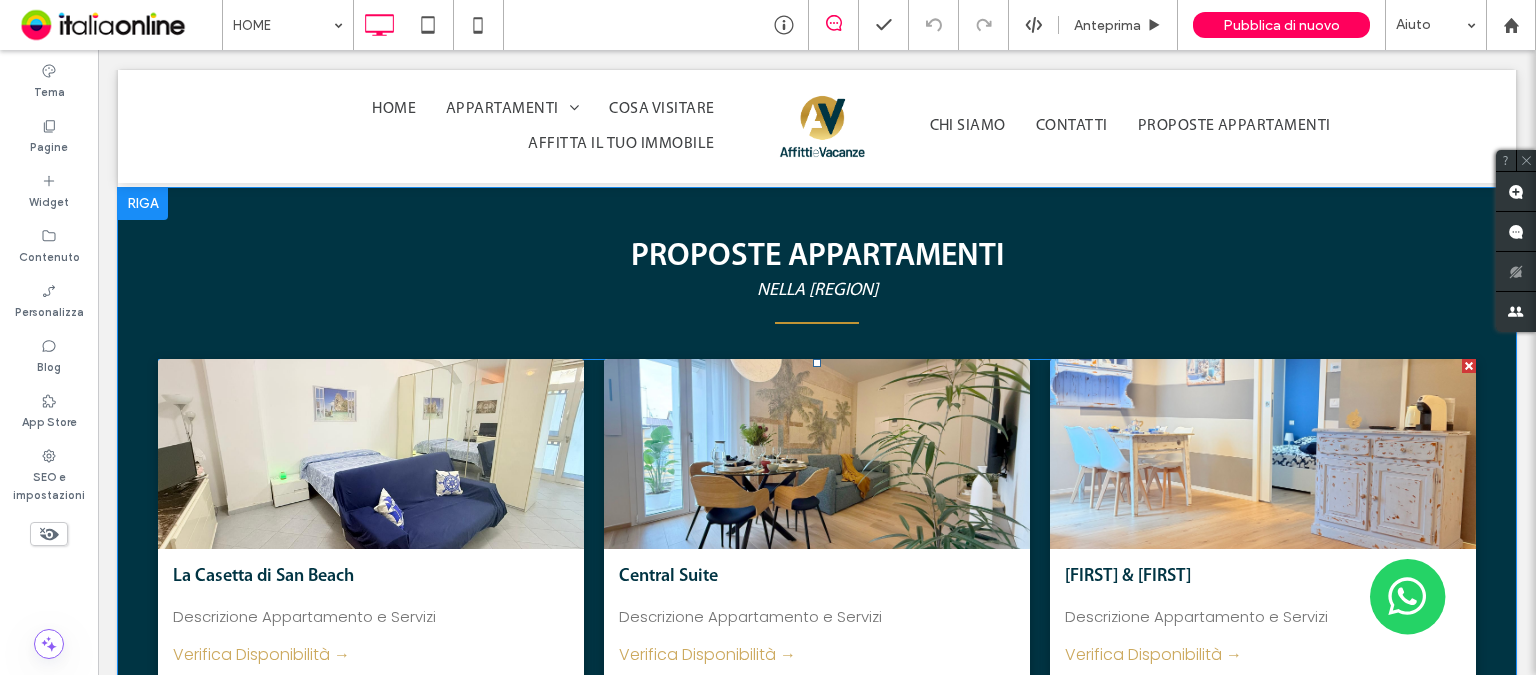 click at bounding box center (371, 453) 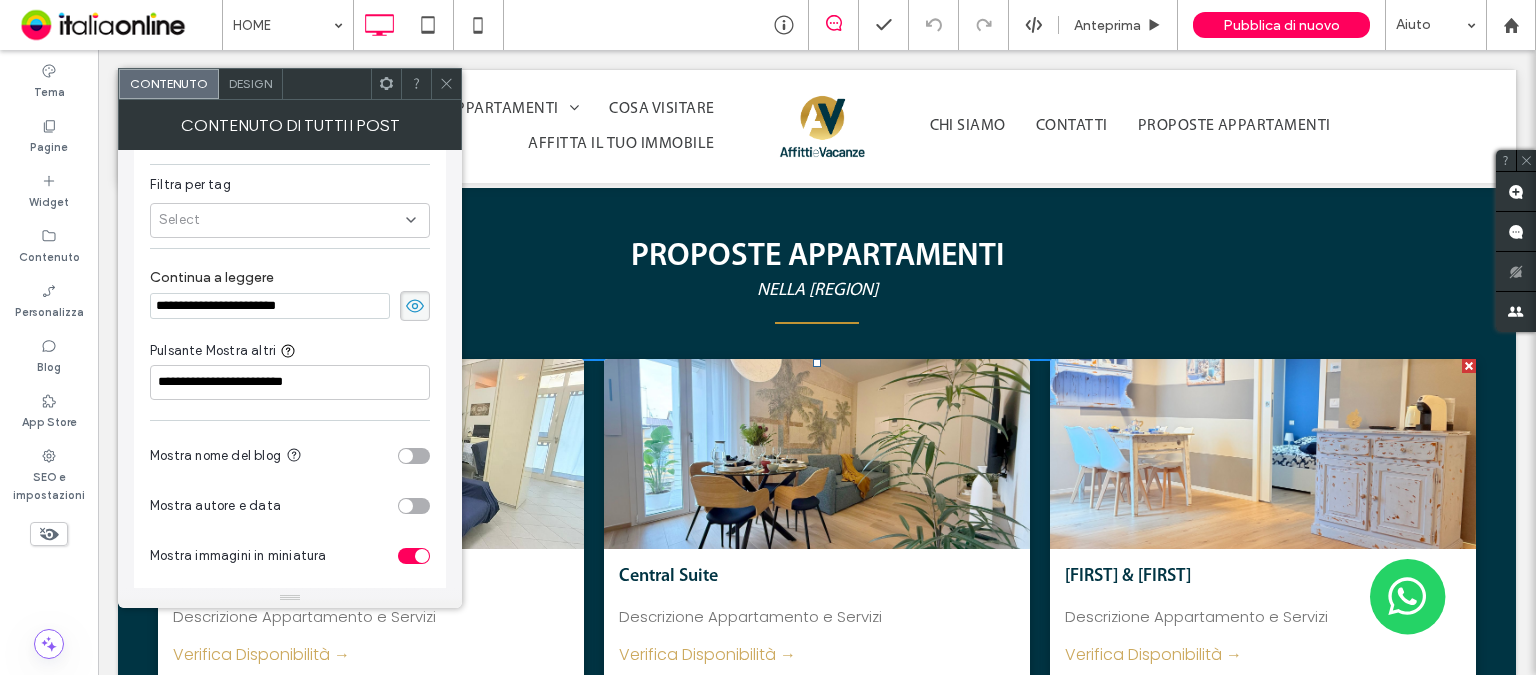scroll, scrollTop: 122, scrollLeft: 0, axis: vertical 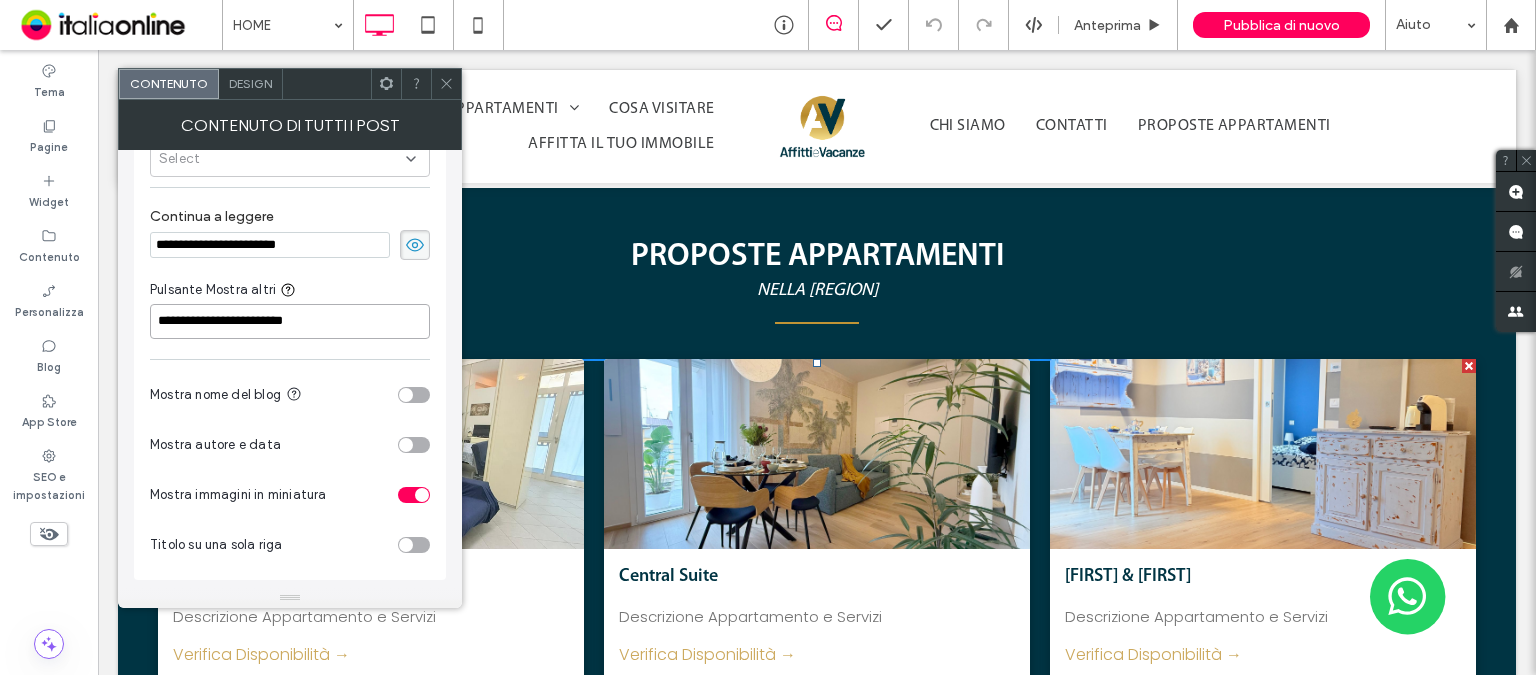 click on "**********" at bounding box center (290, 321) 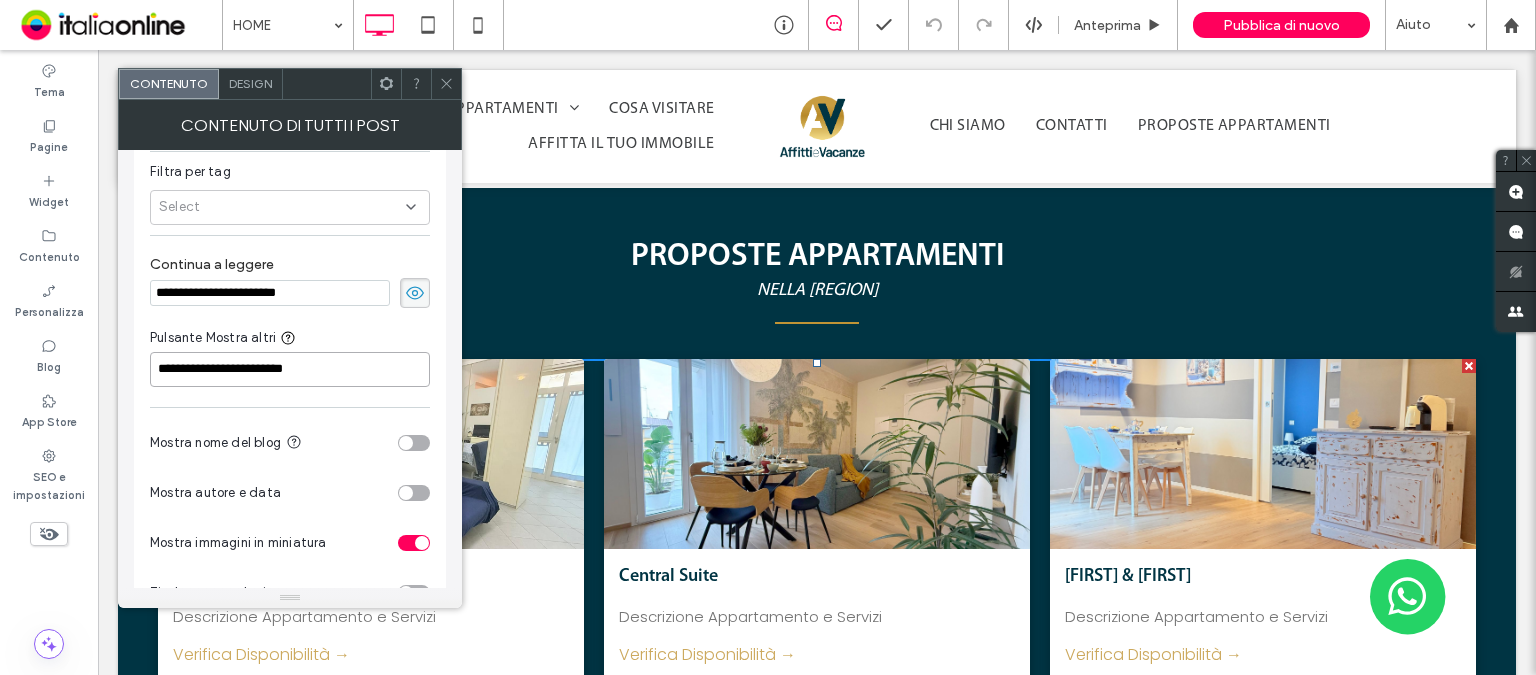 scroll, scrollTop: 0, scrollLeft: 0, axis: both 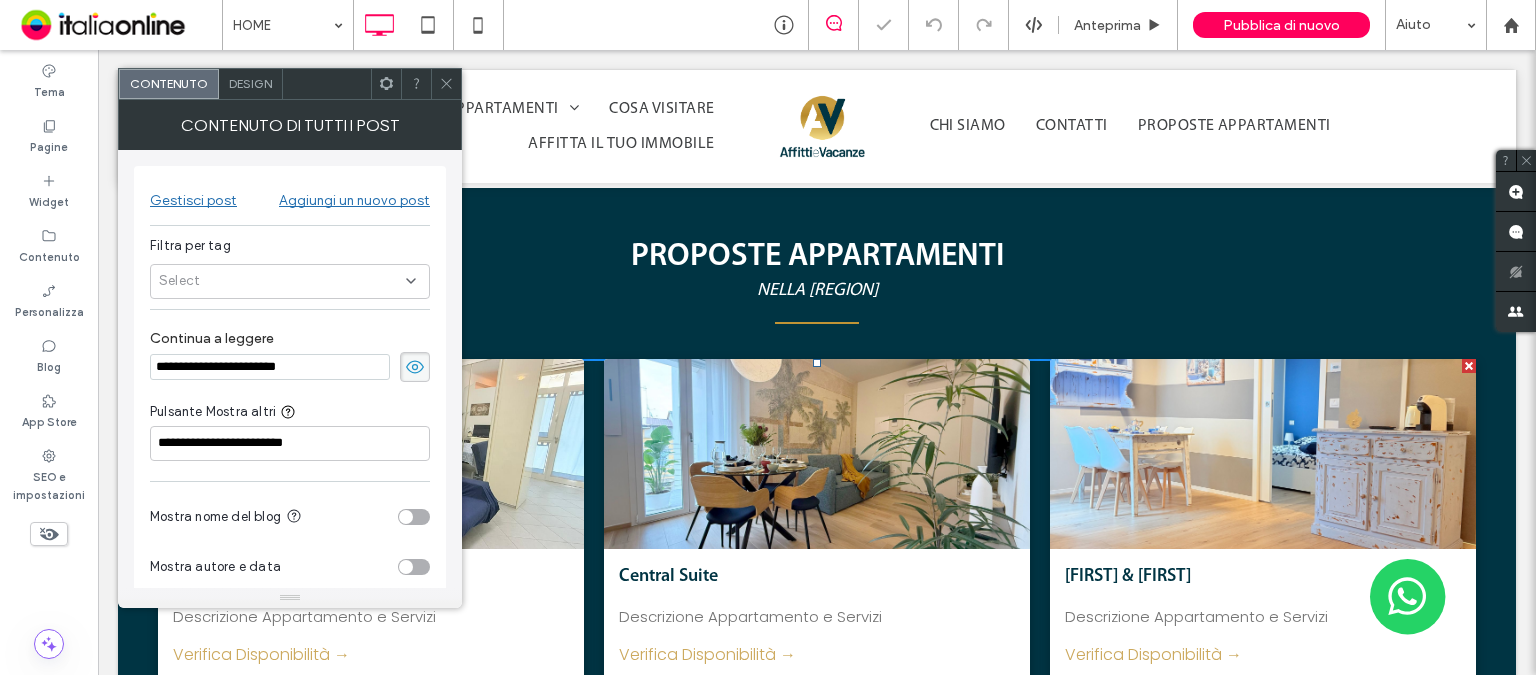 click on "Gestisci post" at bounding box center [193, 200] 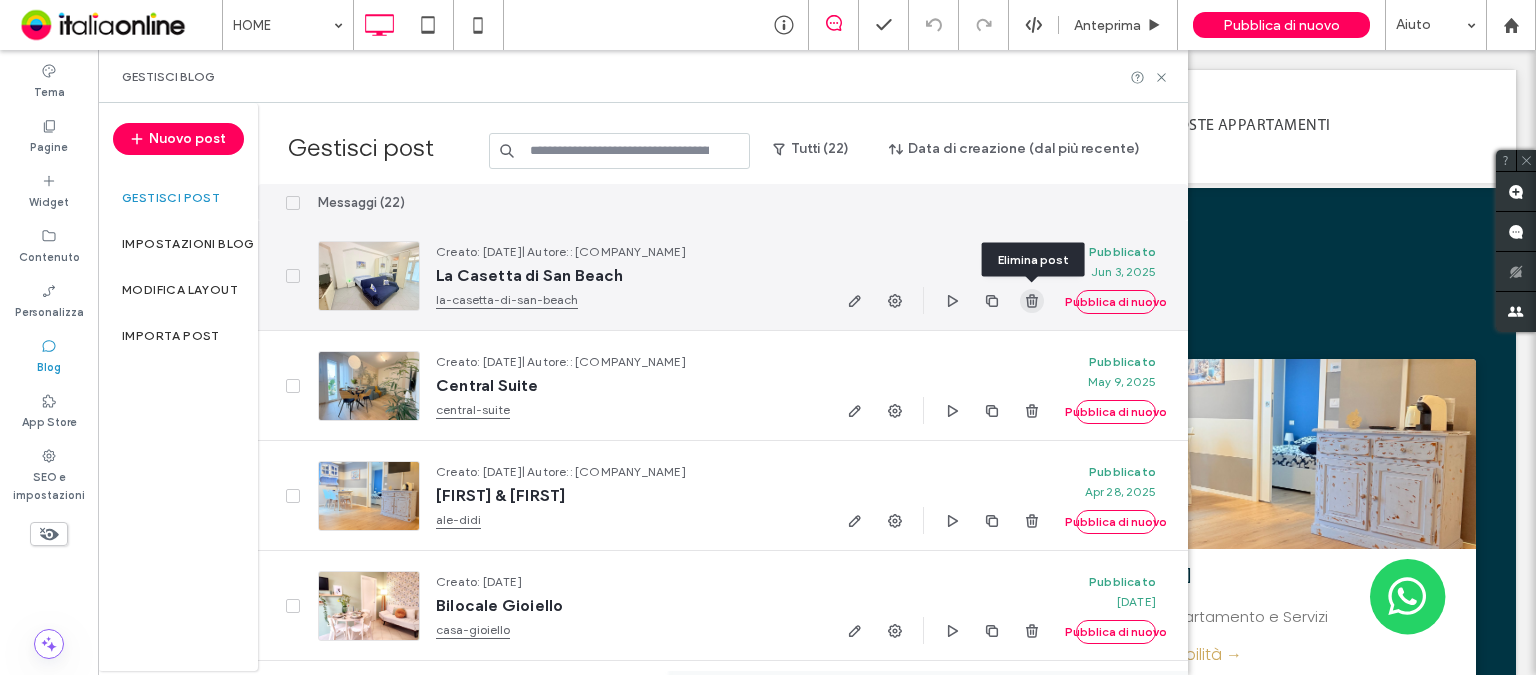 click 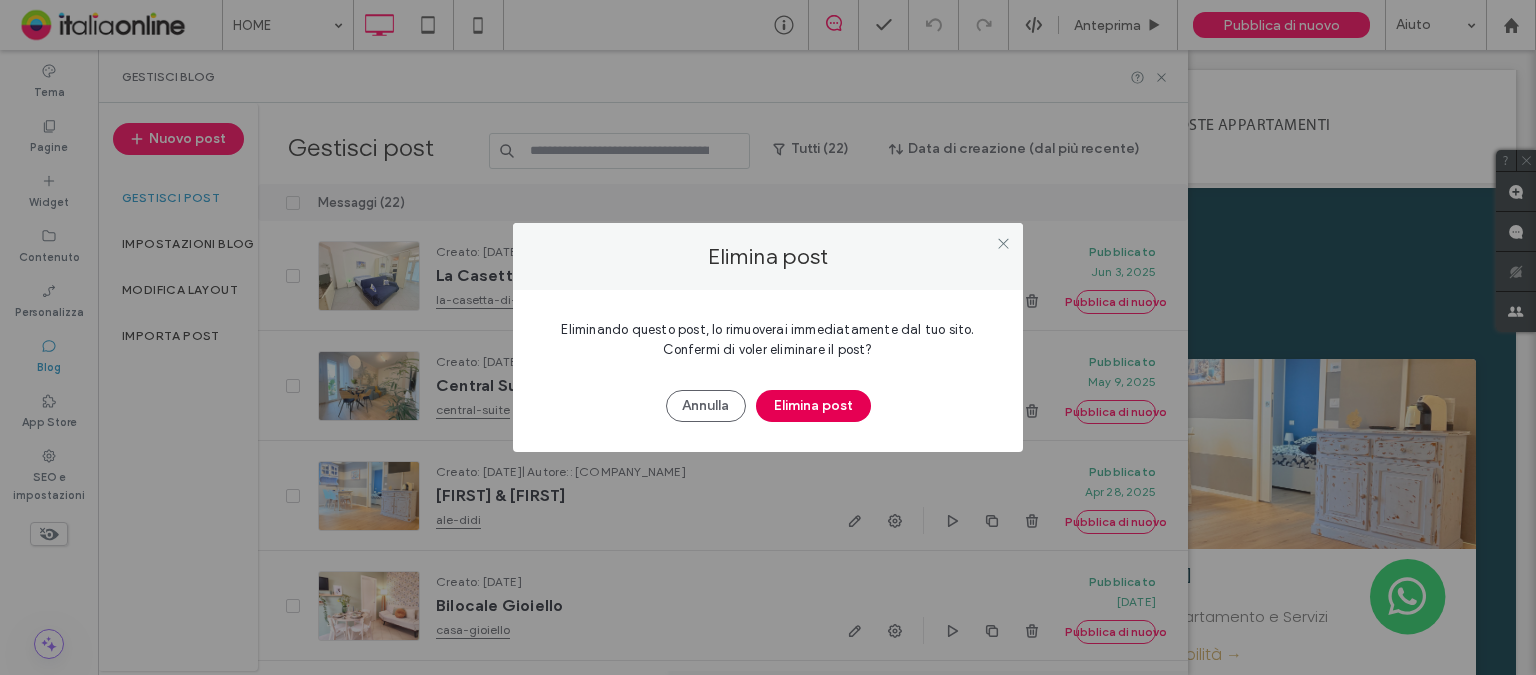 click on "Elimina post" at bounding box center (813, 406) 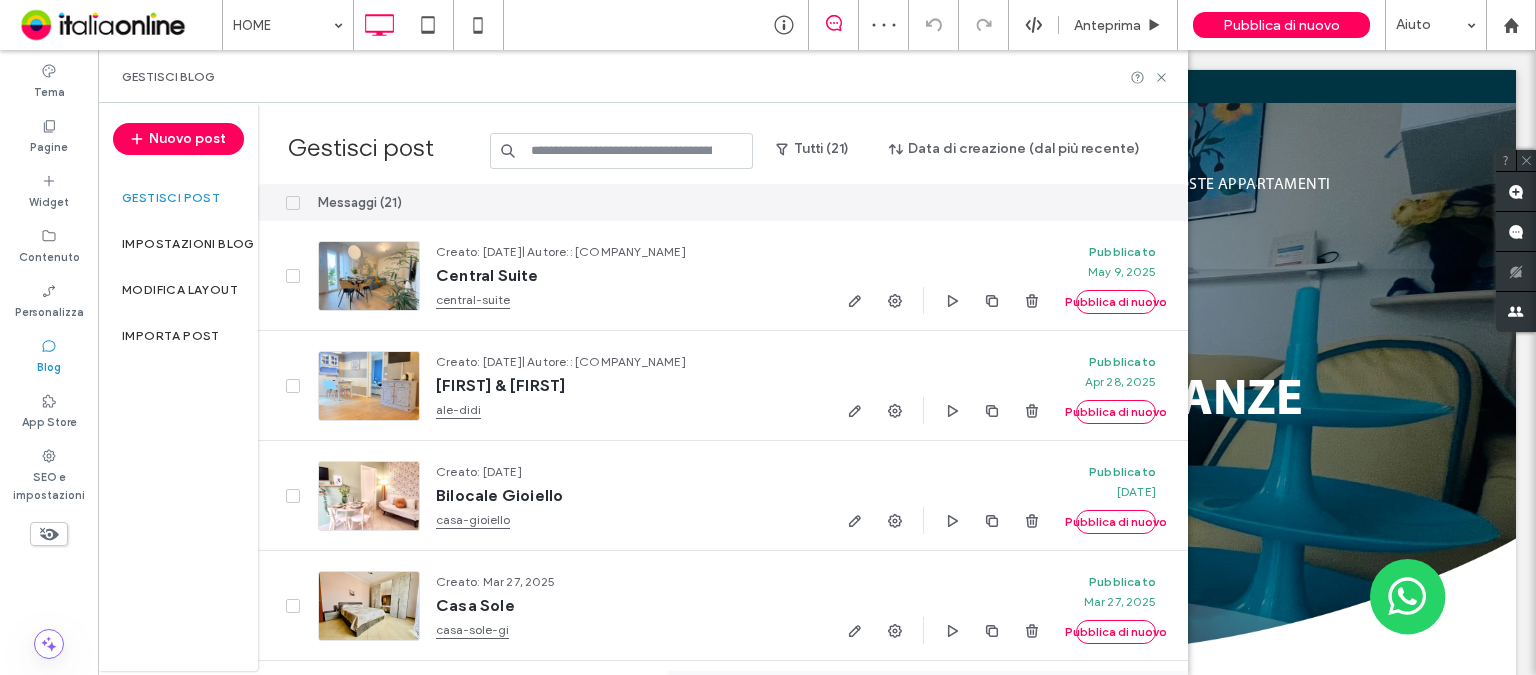 scroll, scrollTop: 0, scrollLeft: 0, axis: both 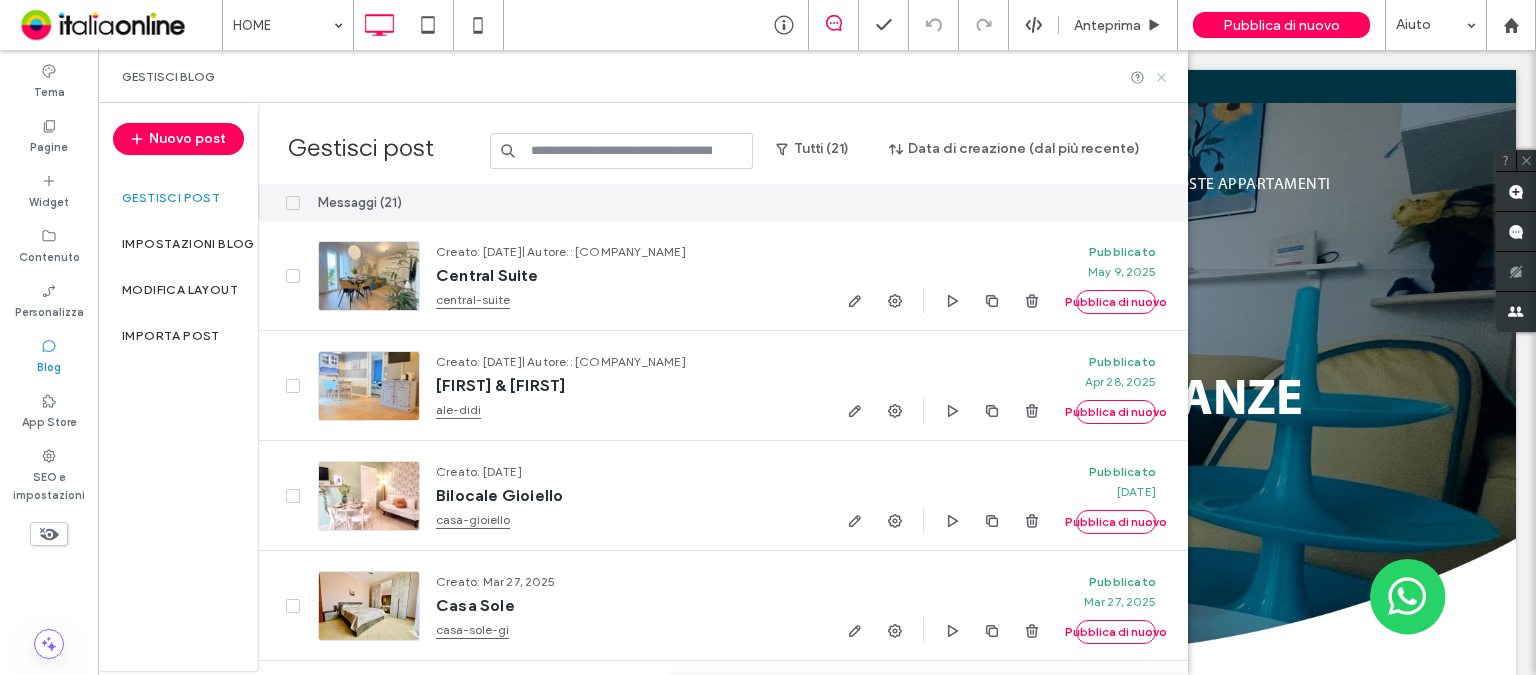 click 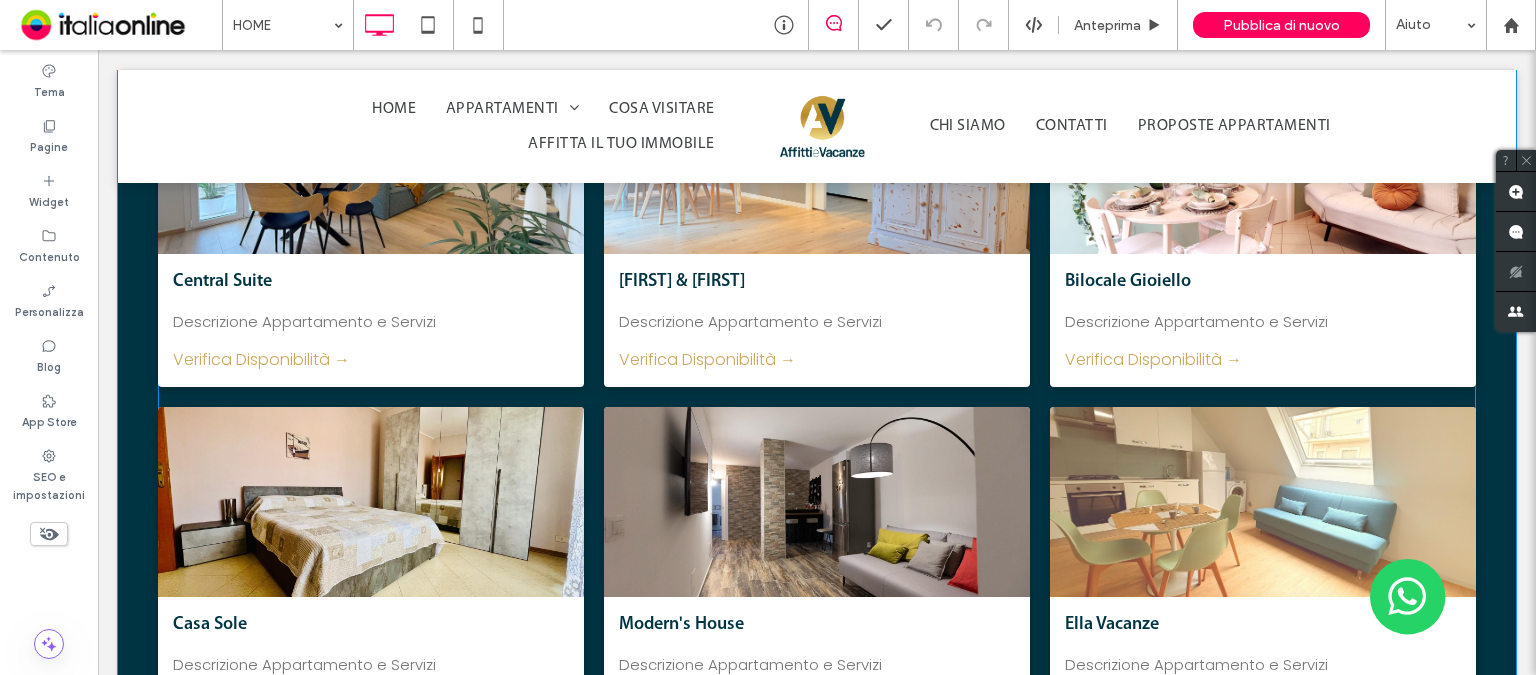 scroll, scrollTop: 900, scrollLeft: 0, axis: vertical 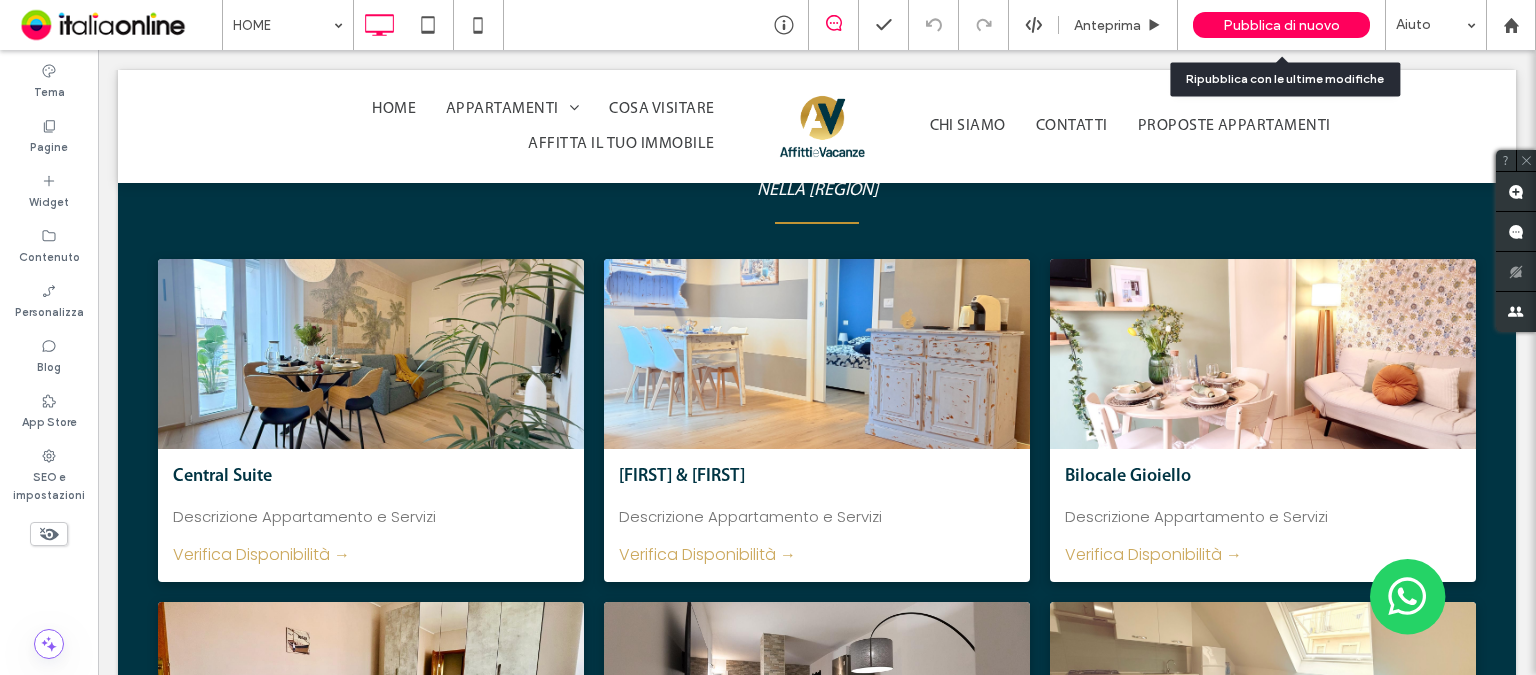 click on "Pubblica di nuovo" at bounding box center [1281, 25] 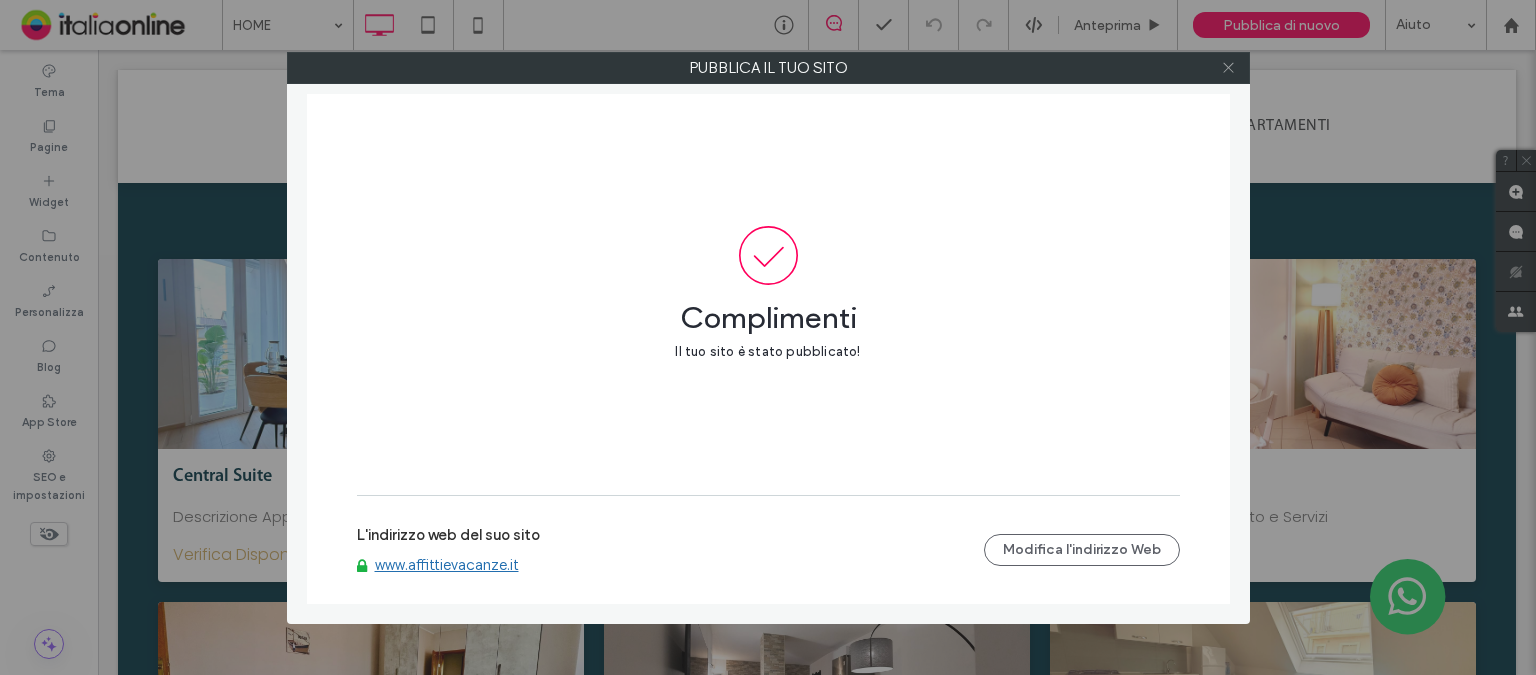 click 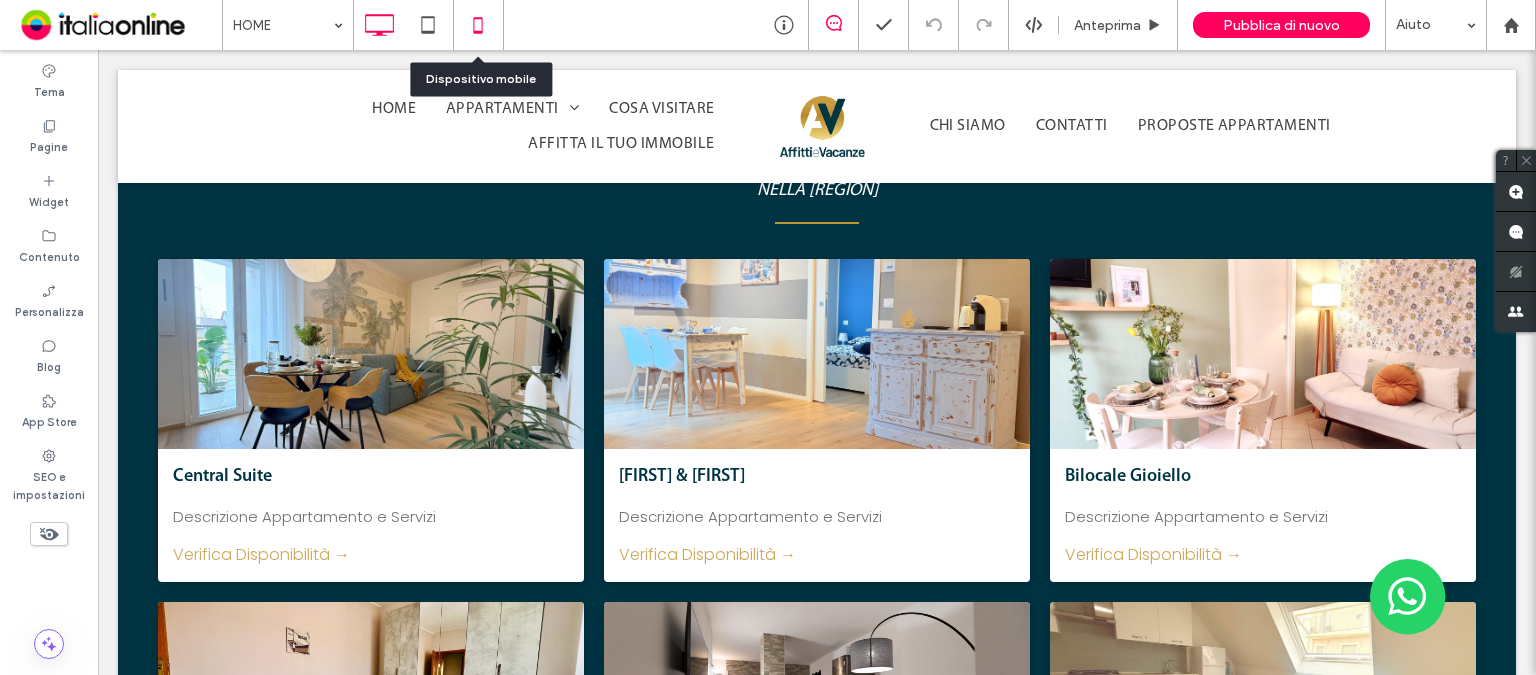 click 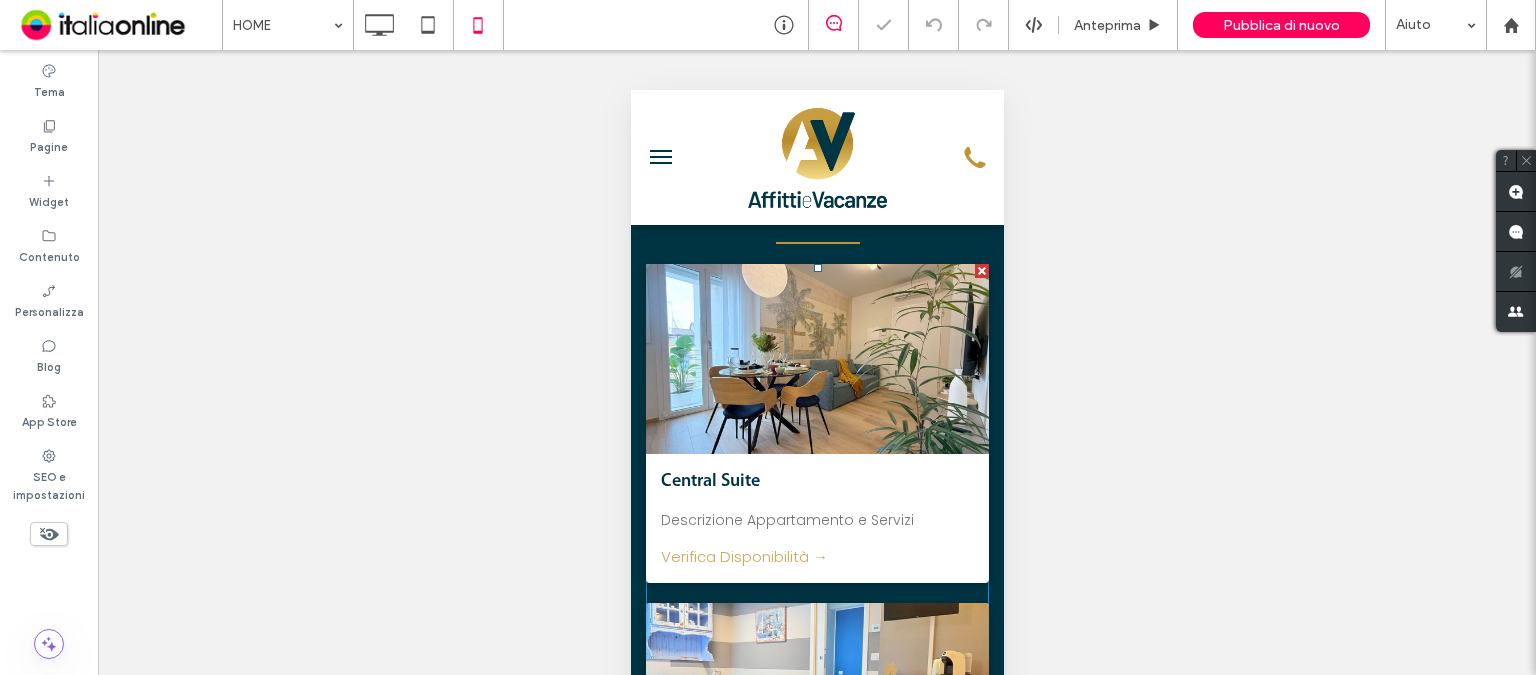 scroll, scrollTop: 1300, scrollLeft: 0, axis: vertical 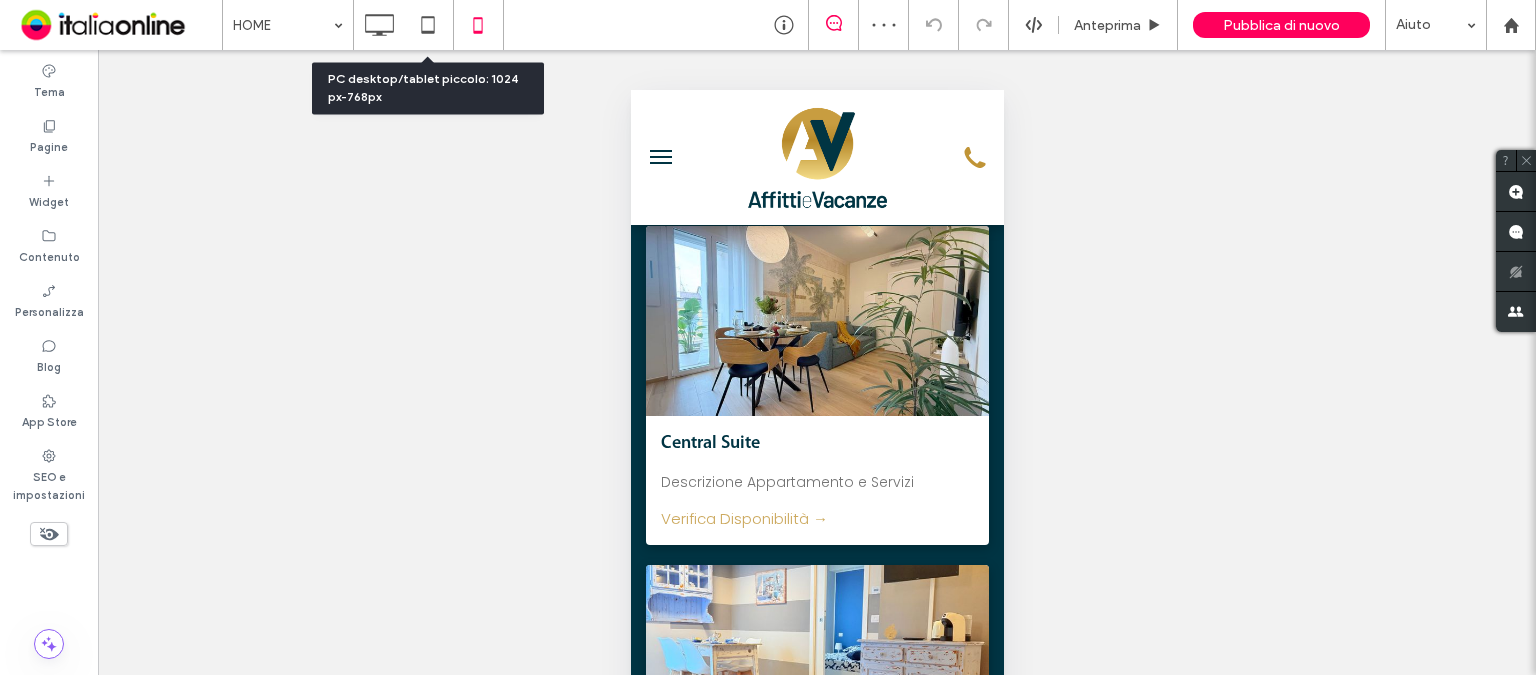 drag, startPoint x: 435, startPoint y: 18, endPoint x: 534, endPoint y: 161, distance: 173.92528 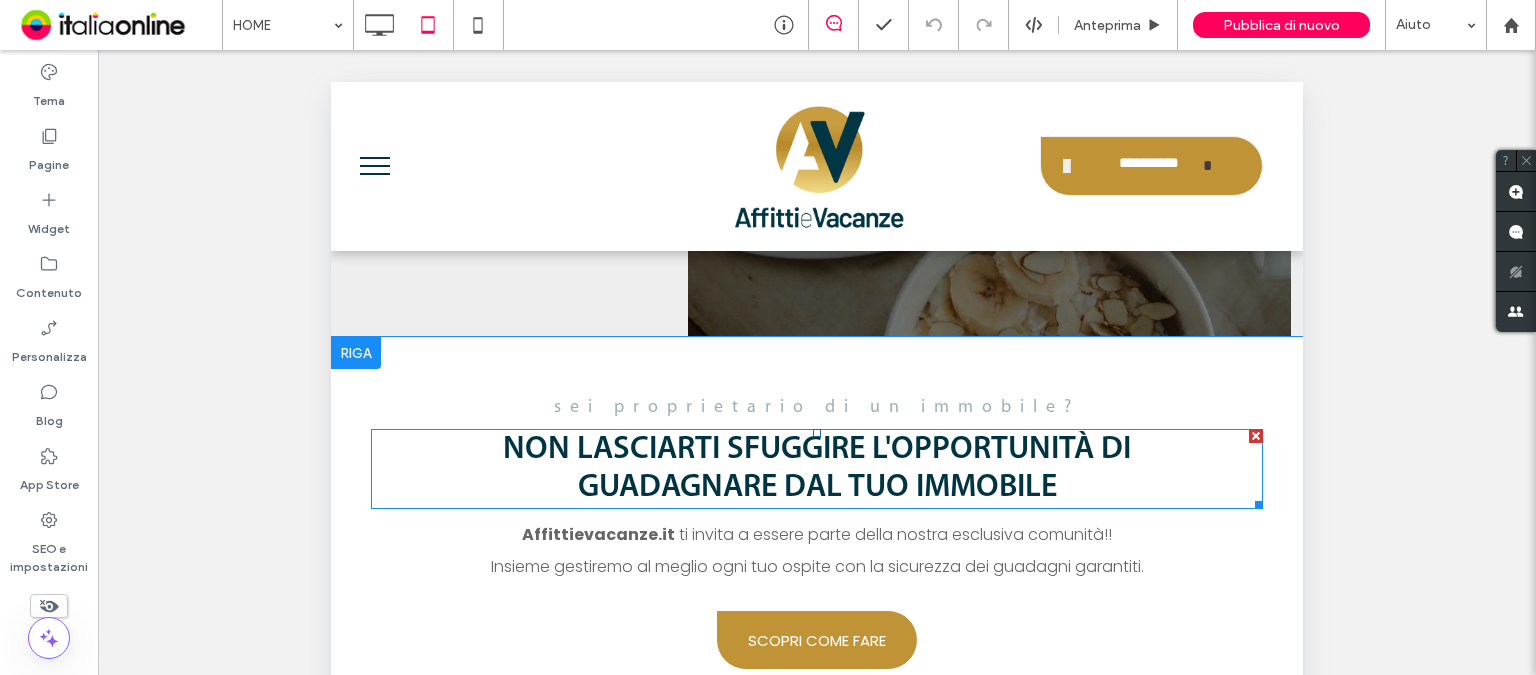 scroll, scrollTop: 2328, scrollLeft: 0, axis: vertical 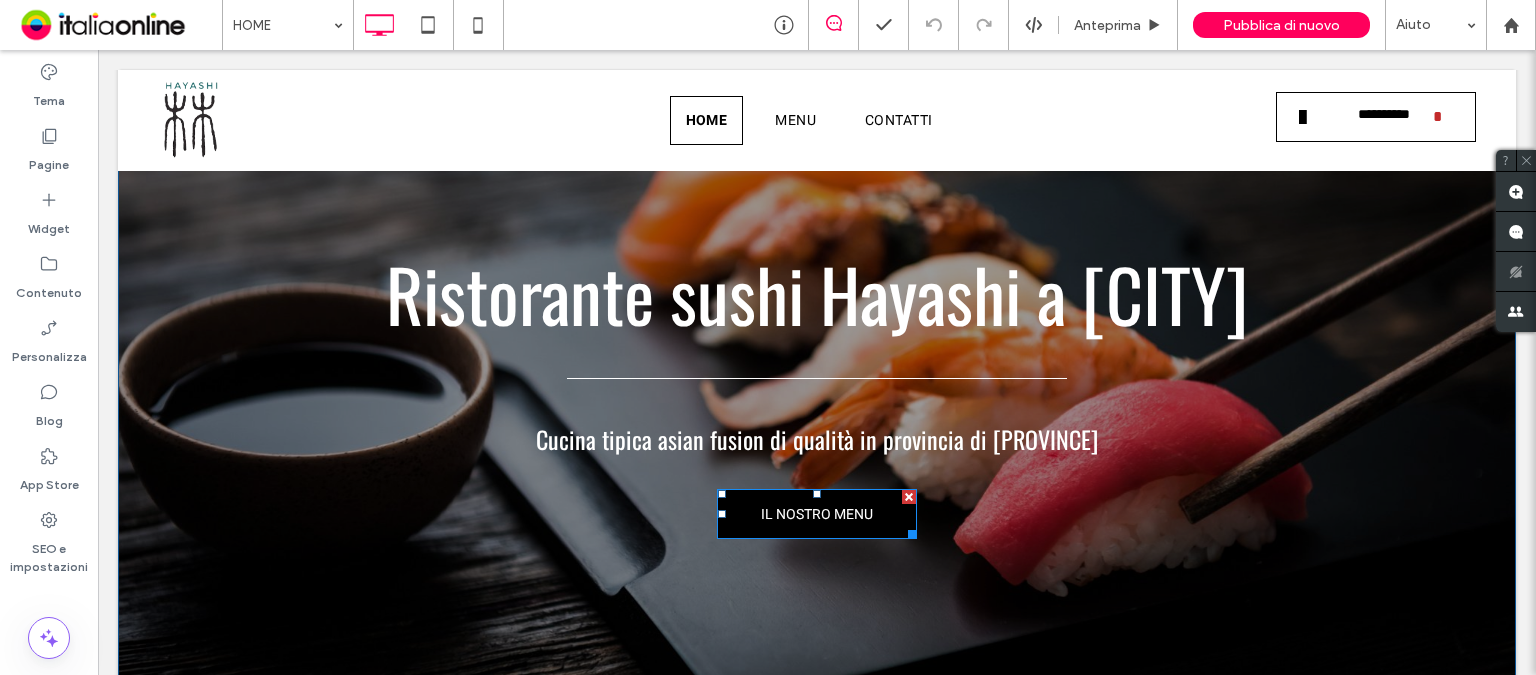 click on "IL NOSTRO MENU" at bounding box center (817, 514) 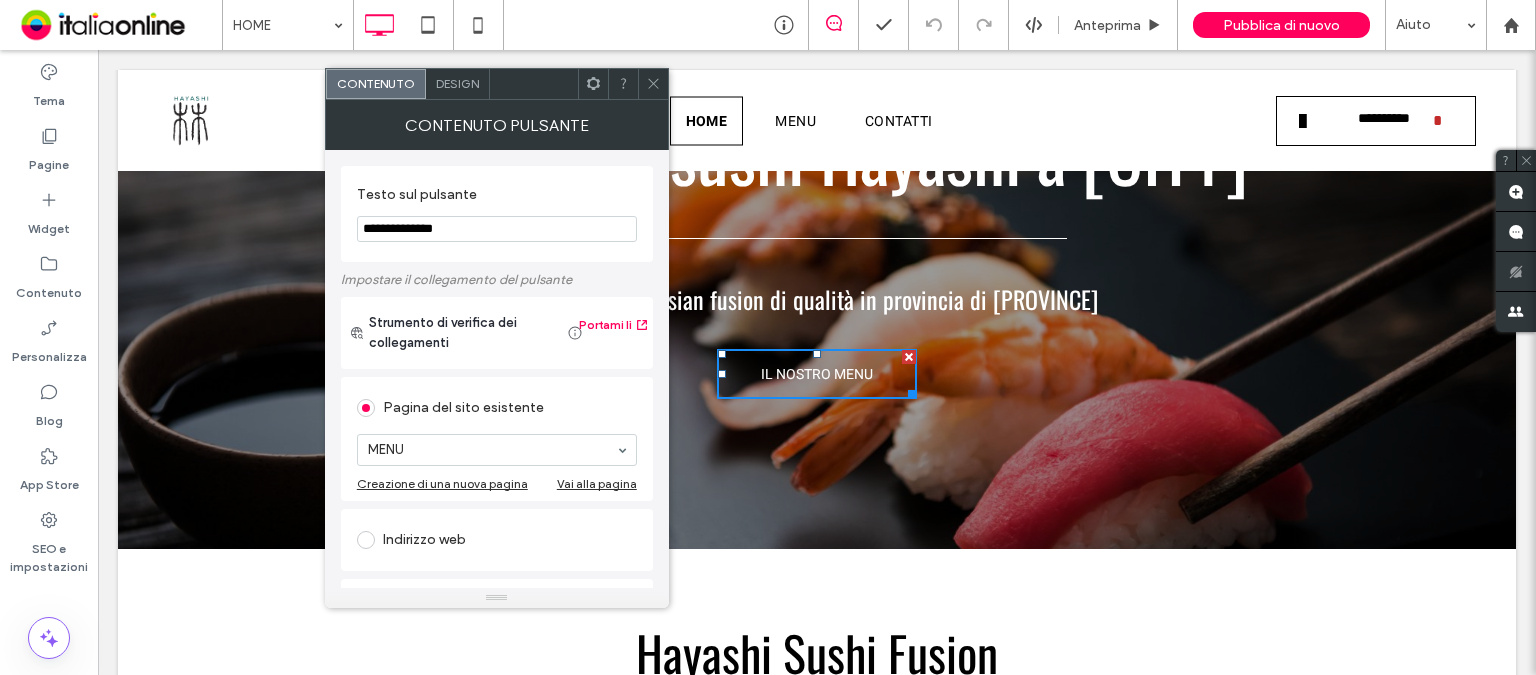 scroll, scrollTop: 400, scrollLeft: 0, axis: vertical 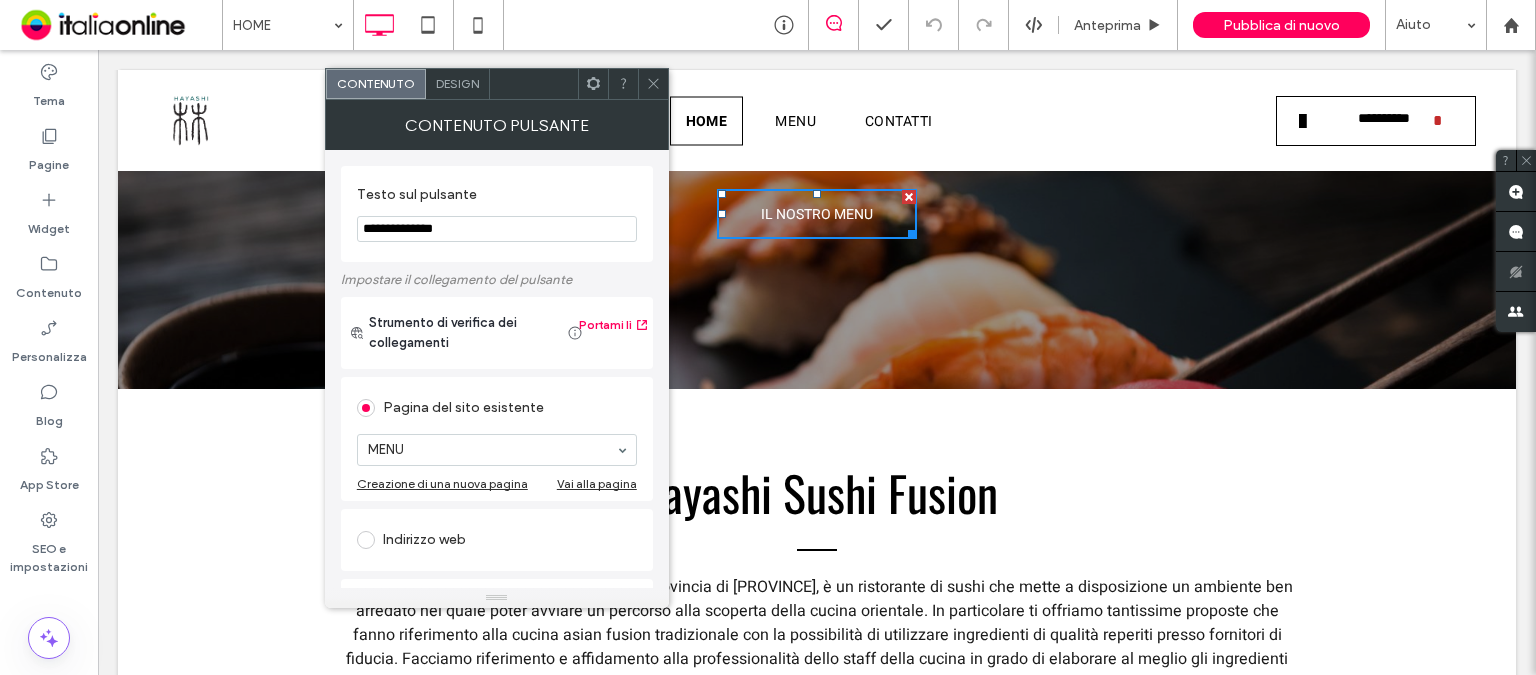 drag, startPoint x: 652, startPoint y: 96, endPoint x: 641, endPoint y: 103, distance: 13.038404 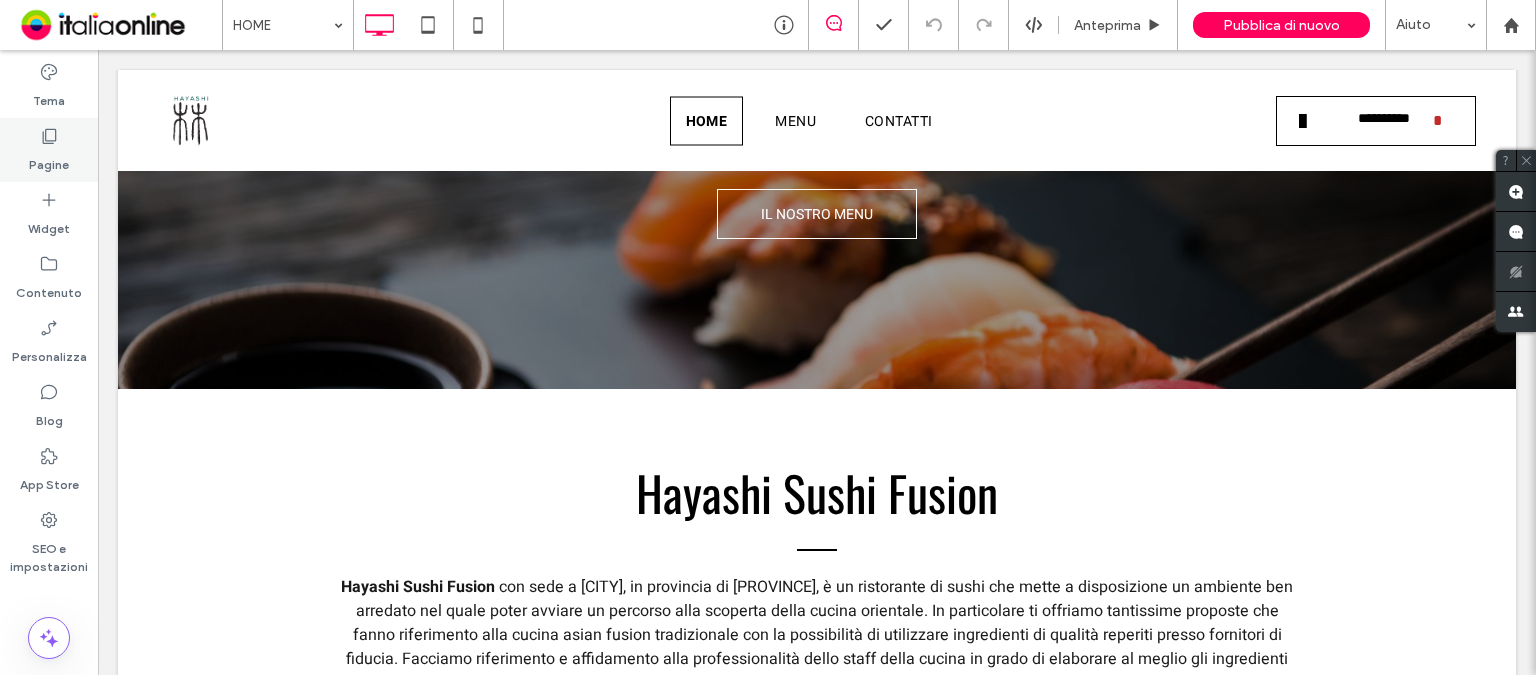 click on "Pagine" at bounding box center (49, 160) 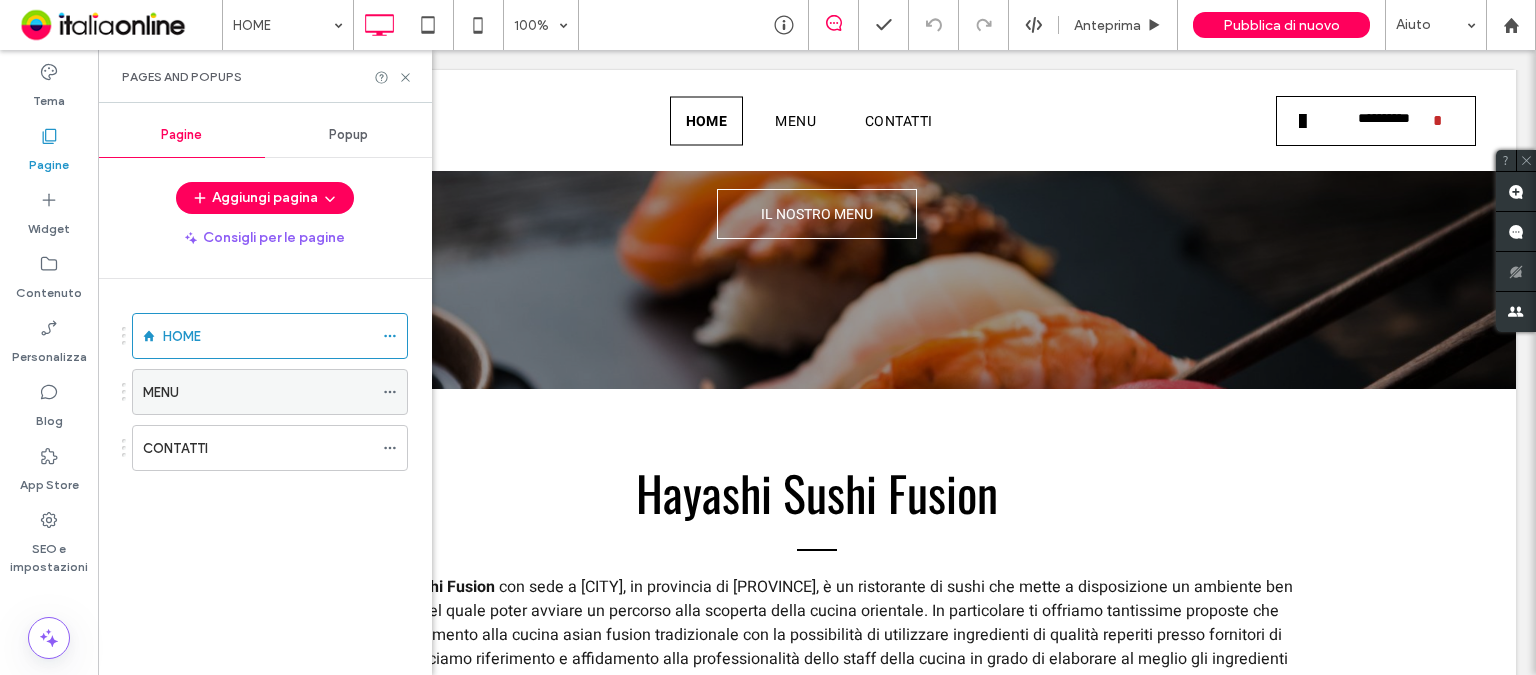 click on "MENU" at bounding box center (161, 392) 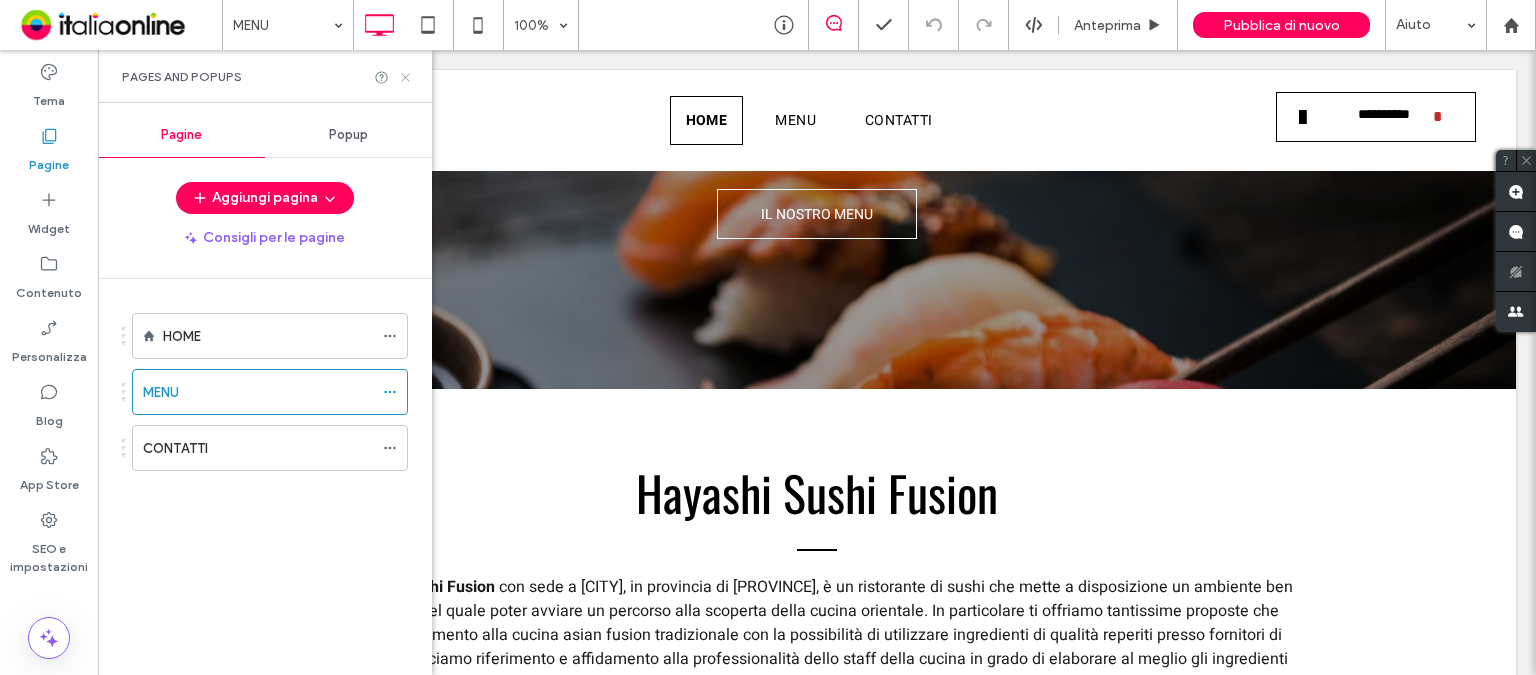 click 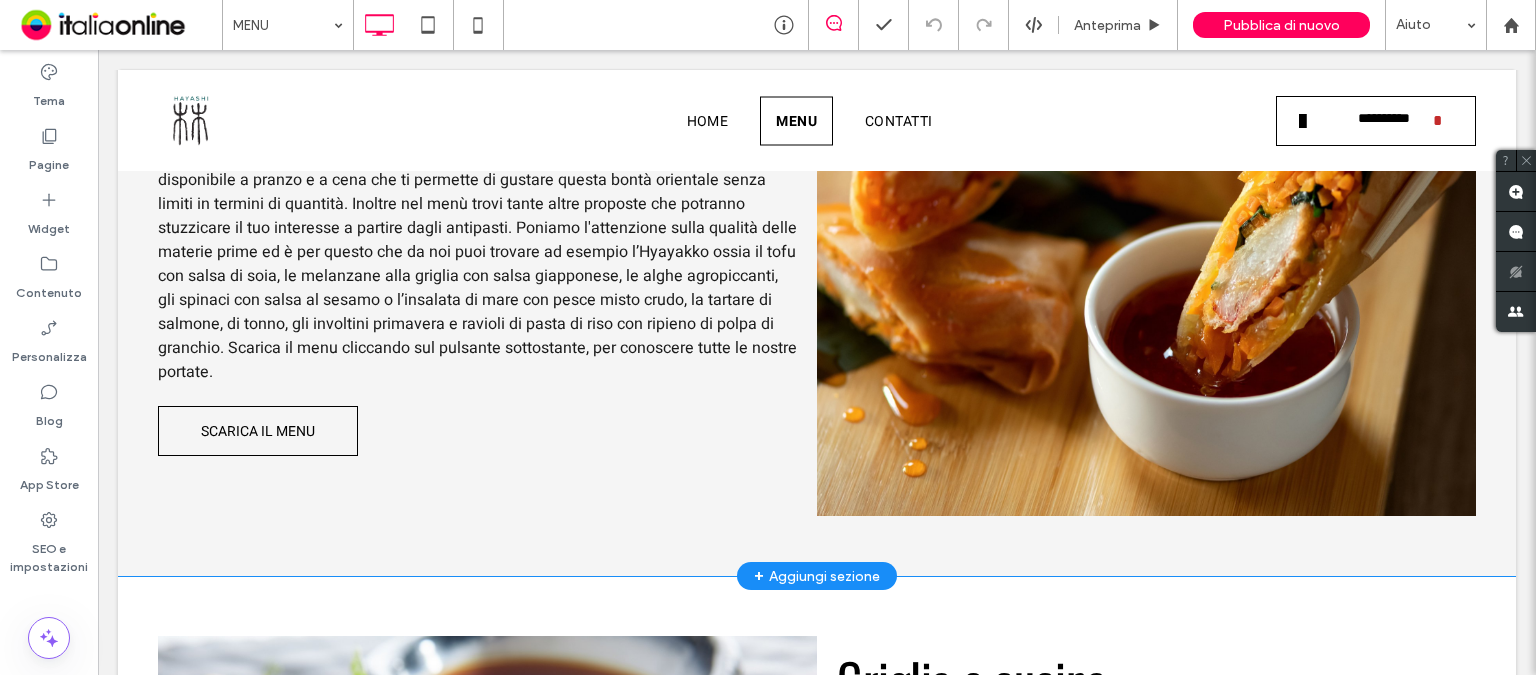 scroll, scrollTop: 1300, scrollLeft: 0, axis: vertical 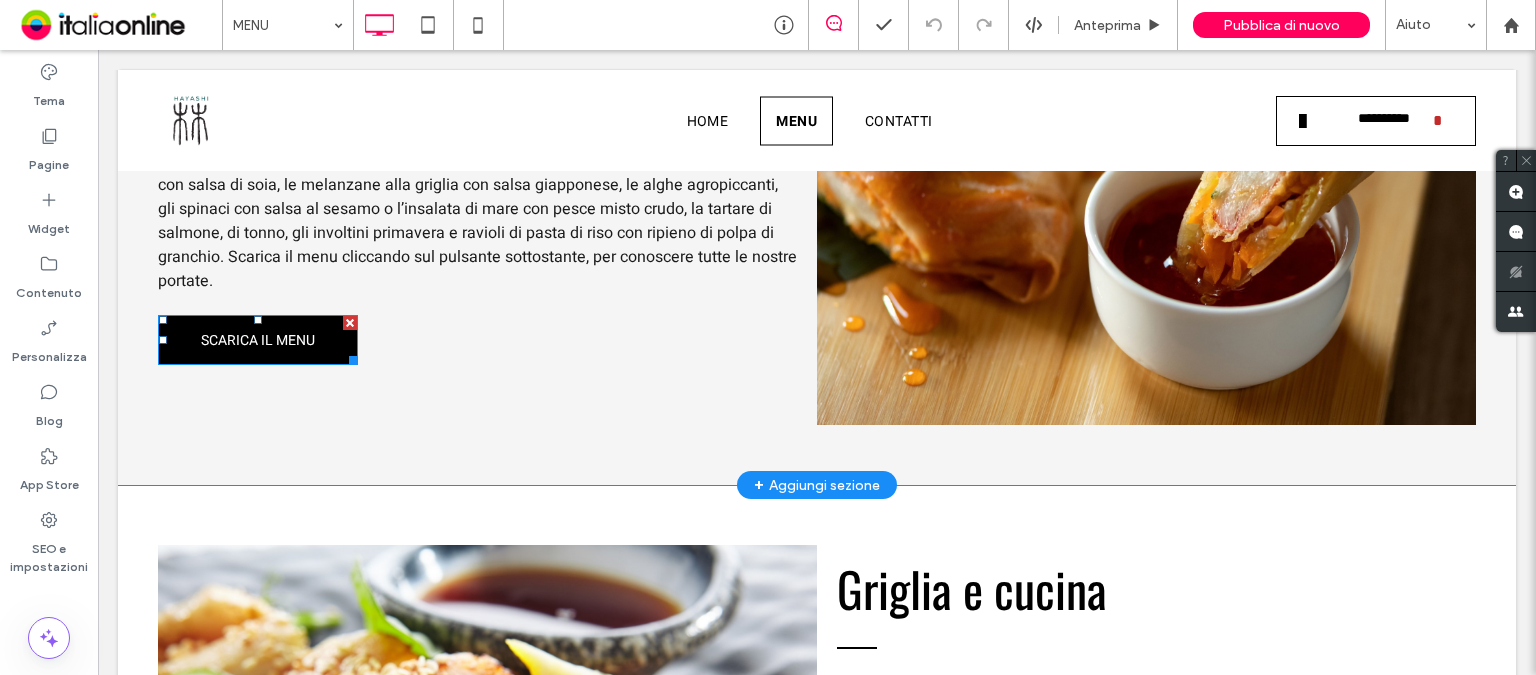 click on "SCARICA IL MENU" at bounding box center [258, 340] 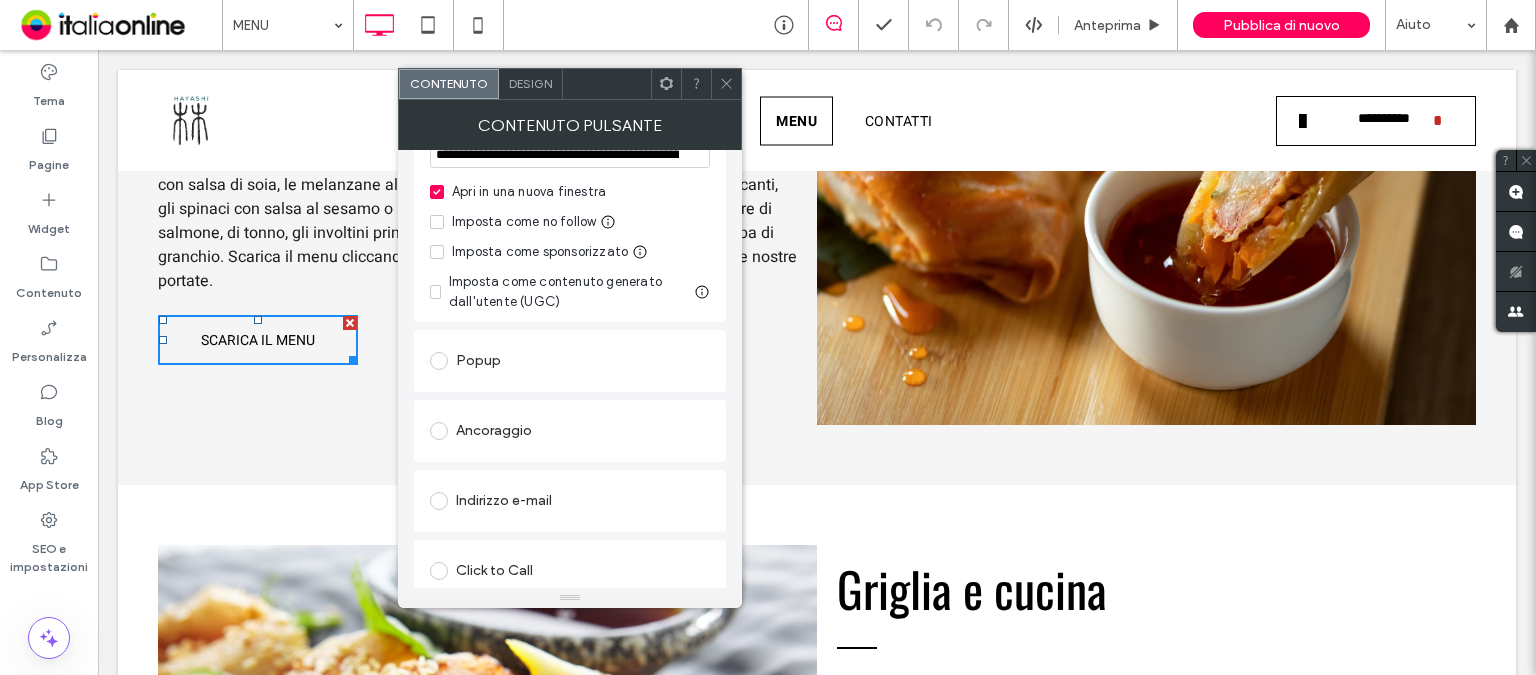 scroll, scrollTop: 448, scrollLeft: 0, axis: vertical 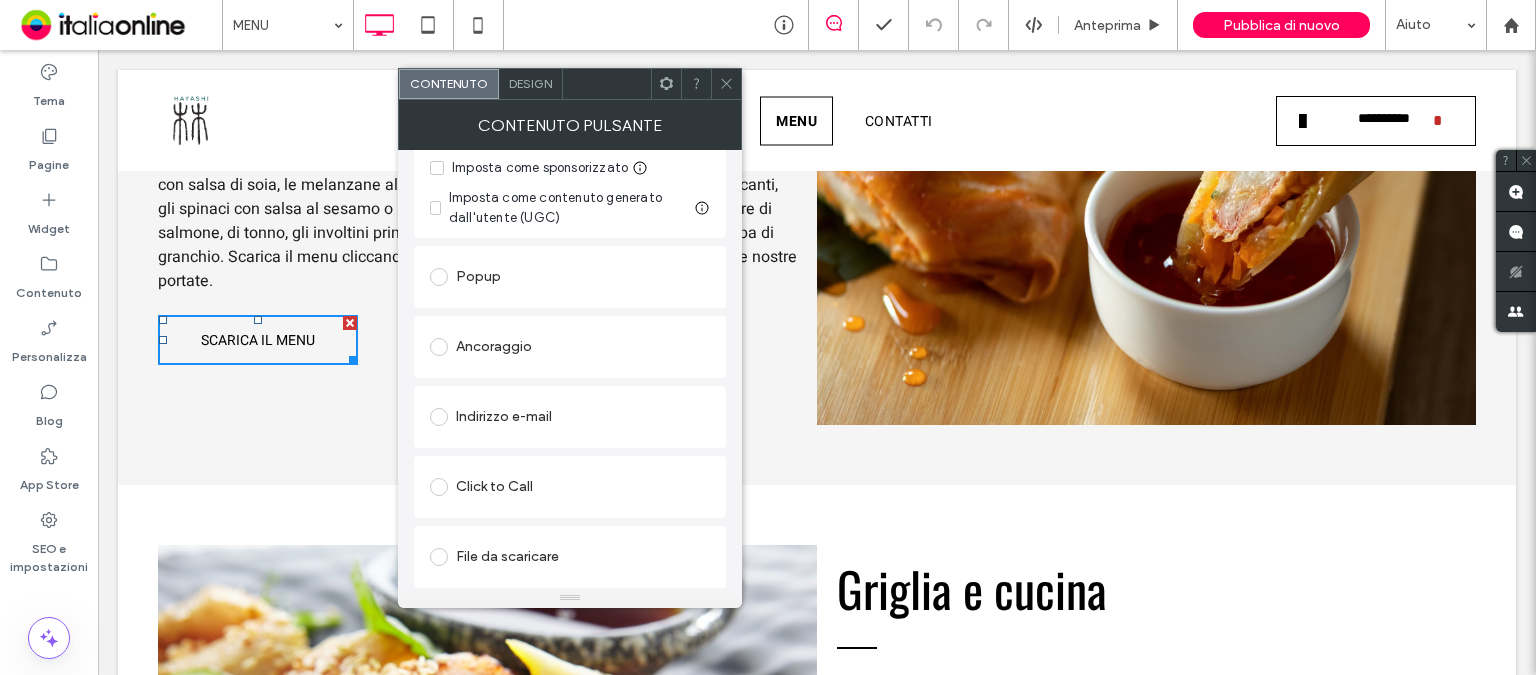 click at bounding box center (439, 557) 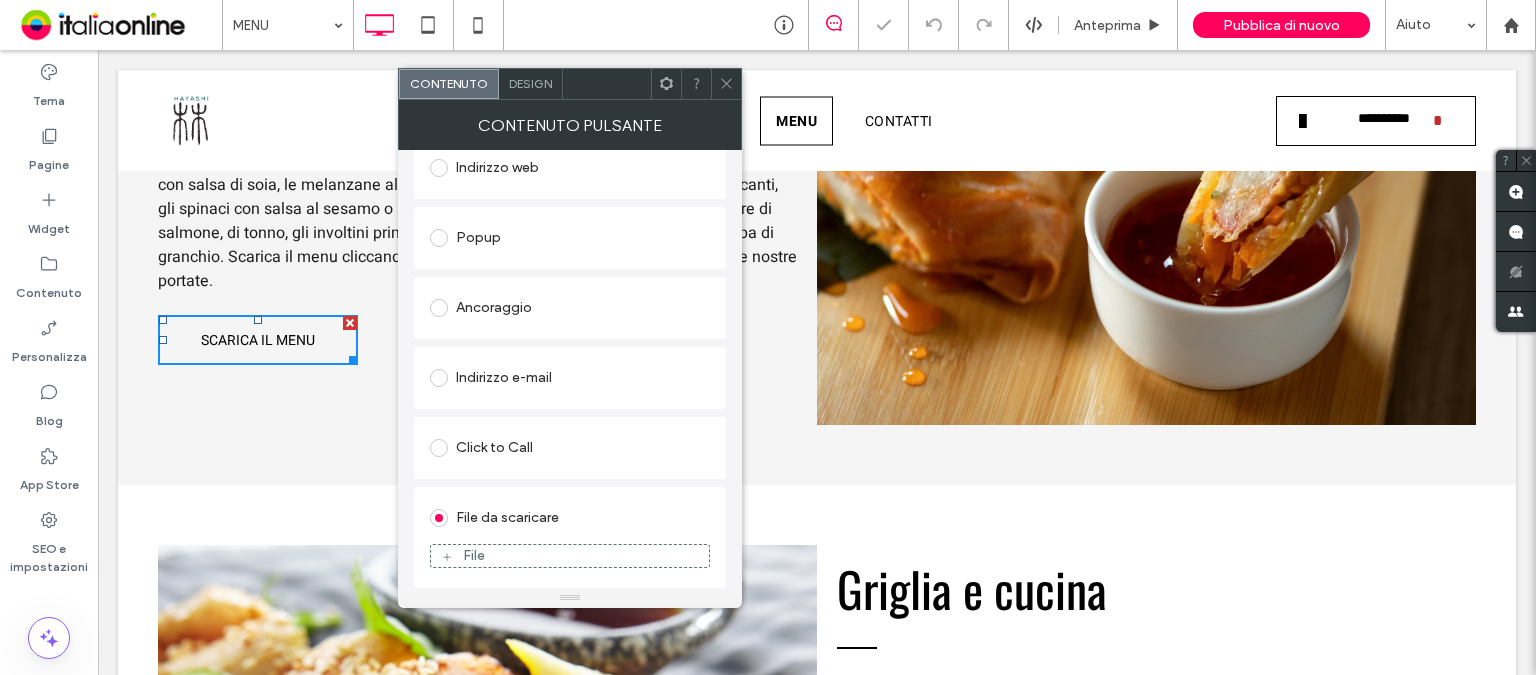scroll, scrollTop: 312, scrollLeft: 0, axis: vertical 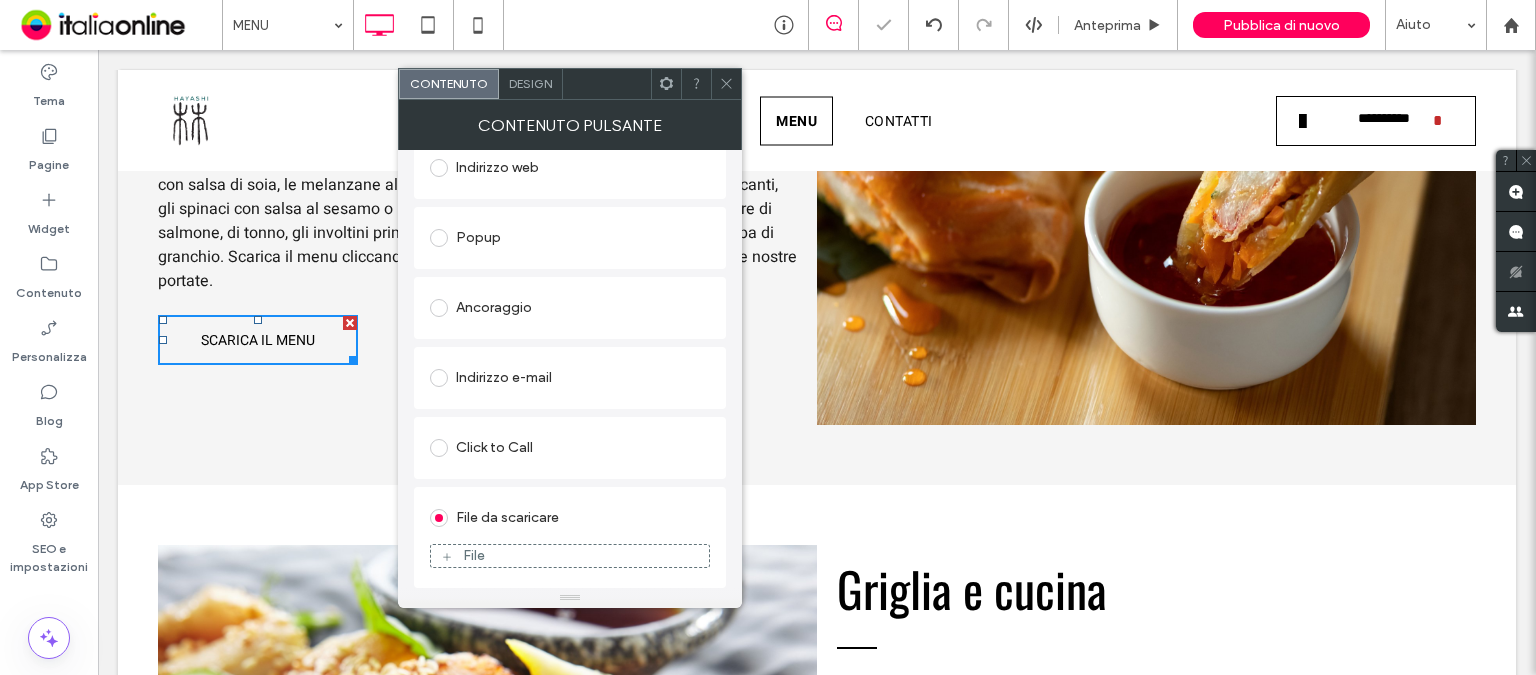 click on "File" at bounding box center [570, 556] 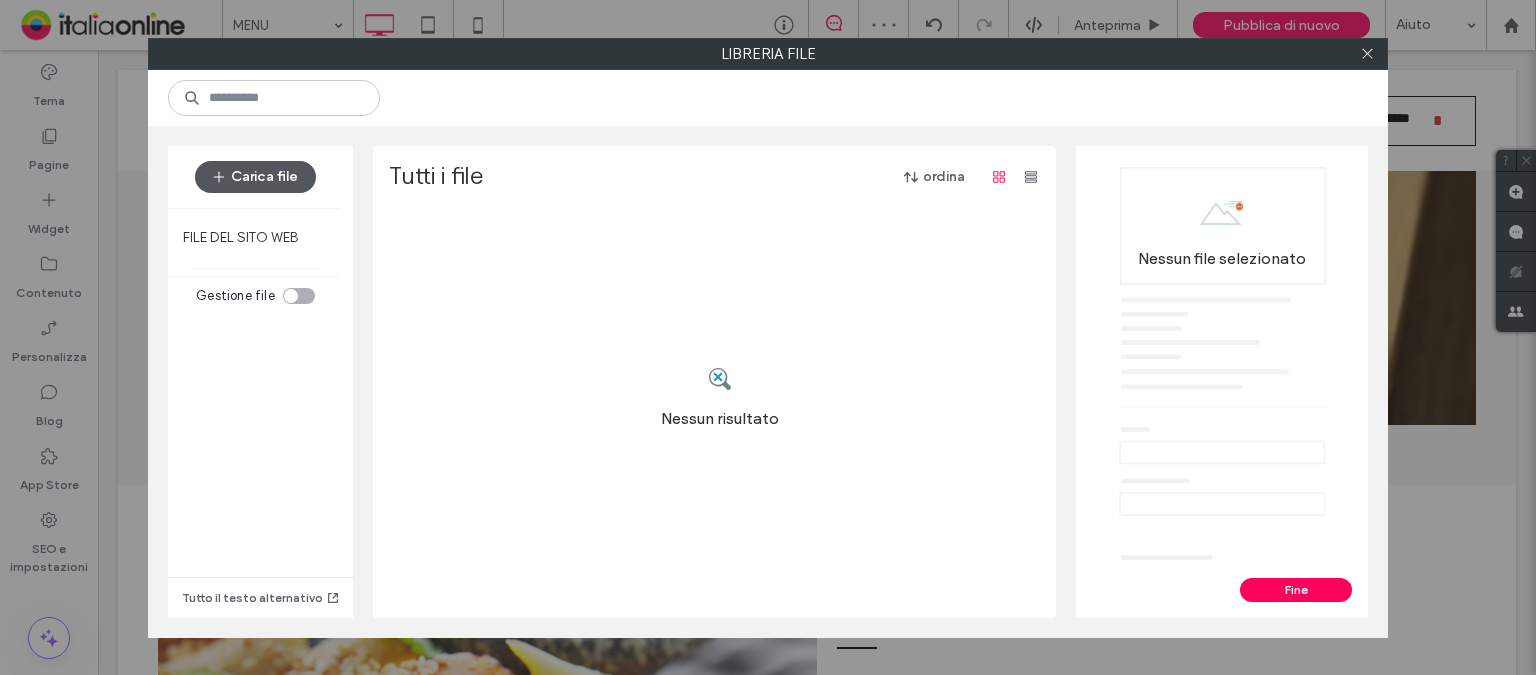 click on "Carica file" at bounding box center (255, 177) 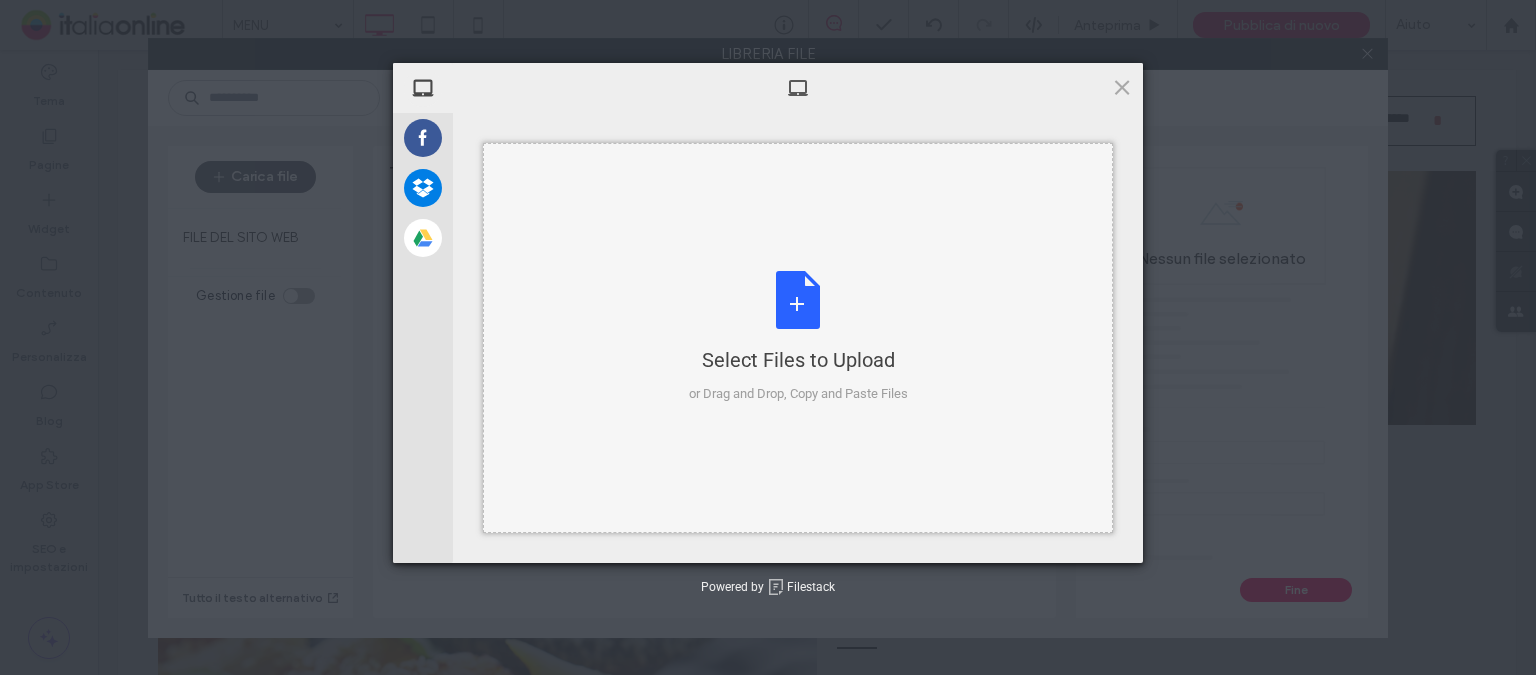click on "Select Files to Upload
or Drag and Drop, Copy and Paste Files" at bounding box center (798, 337) 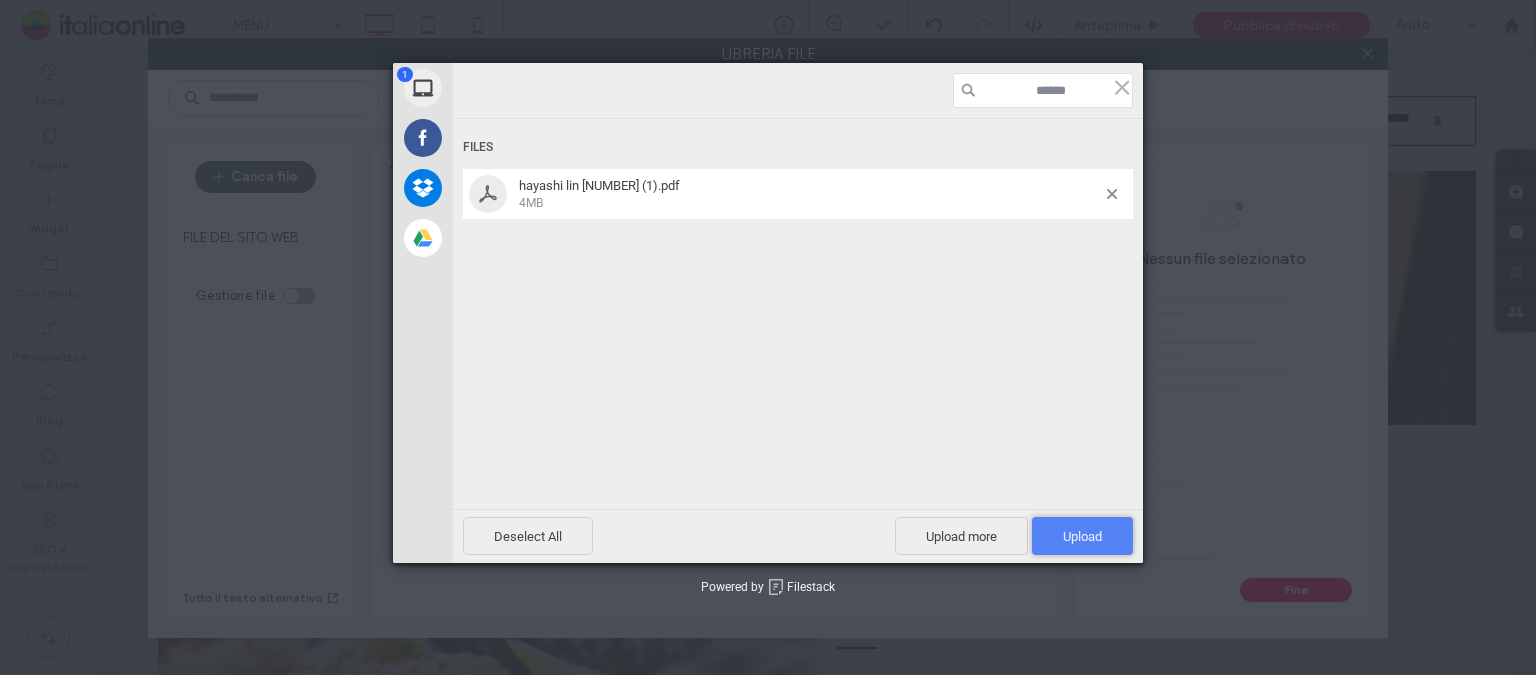 click on "Upload
1" at bounding box center (1082, 536) 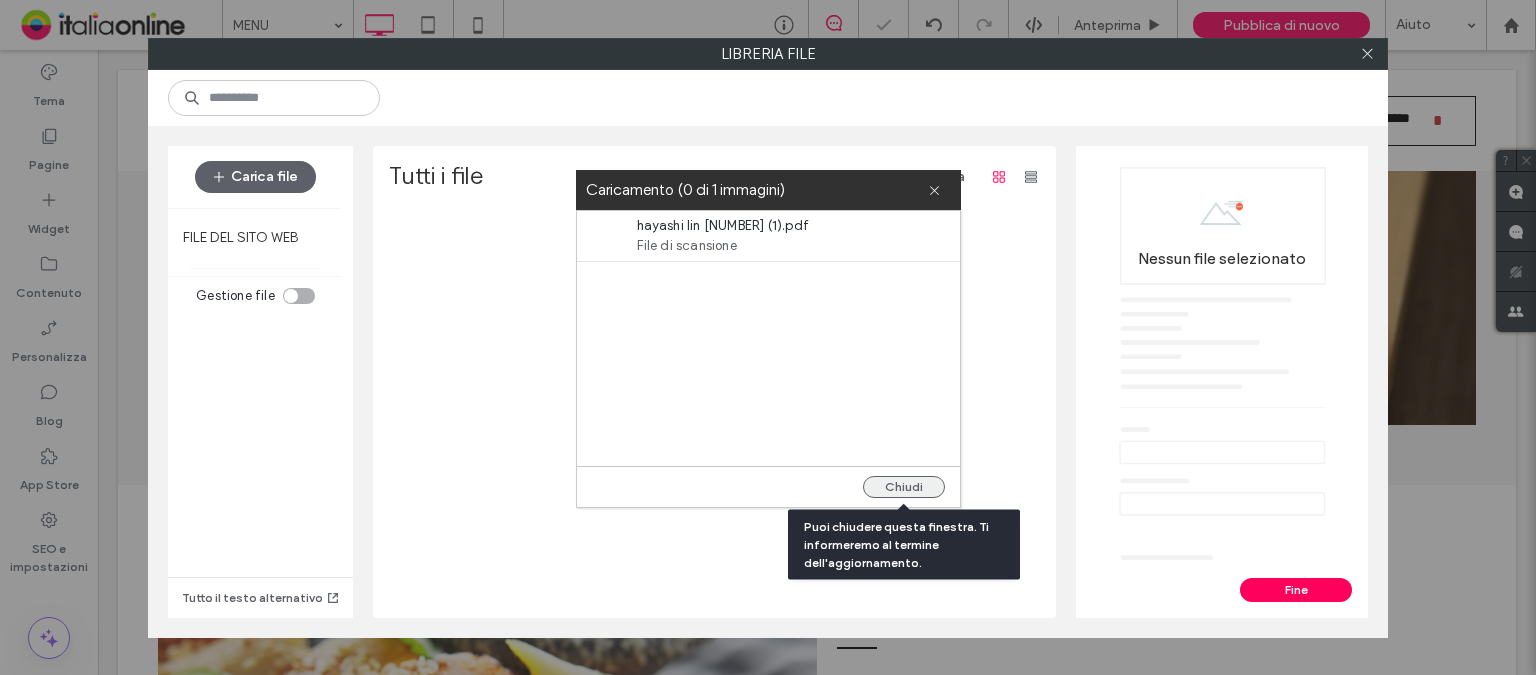 click on "Chiudi" at bounding box center (904, 487) 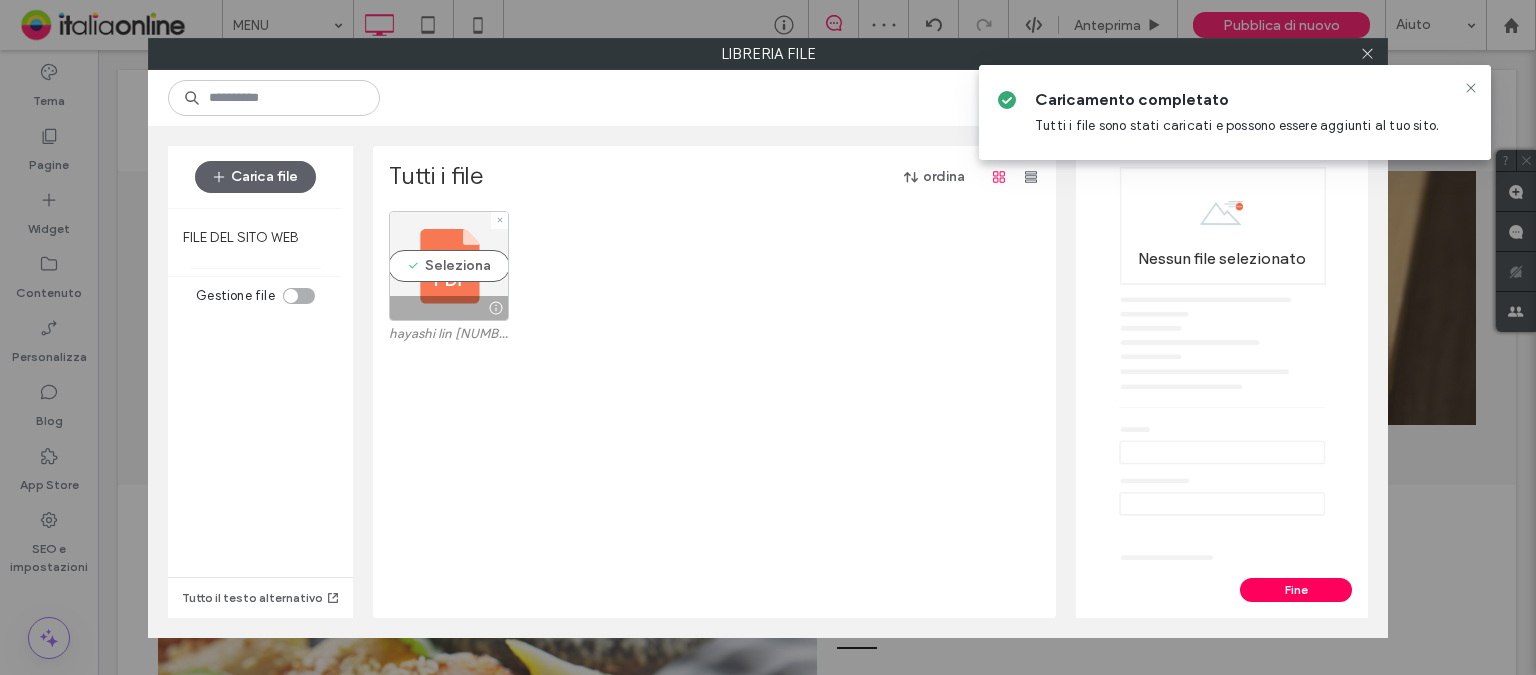 click on "Seleziona" at bounding box center (449, 266) 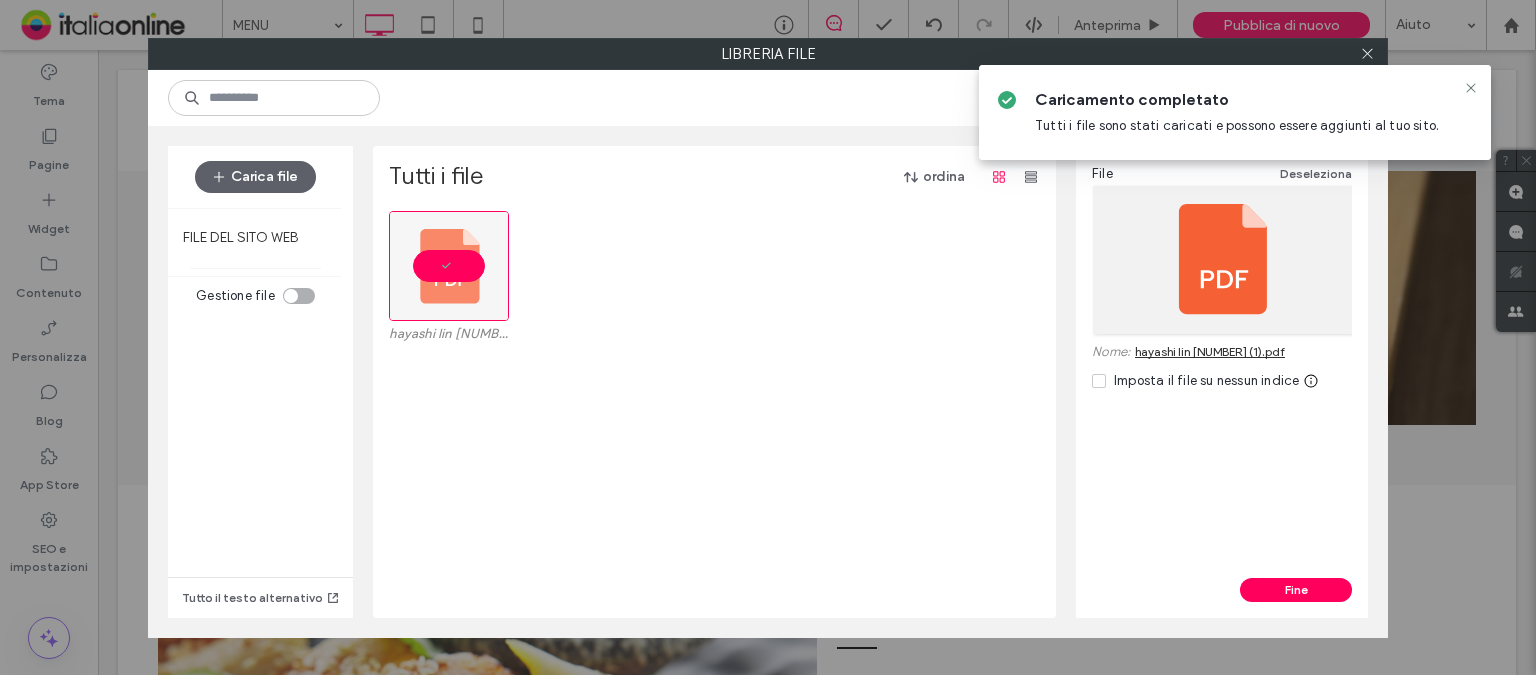 click on "File Deseleziona Nome: hayashi lin [NUMBER] (1).pdf Imposta il file su nessun indice" at bounding box center (1222, 362) 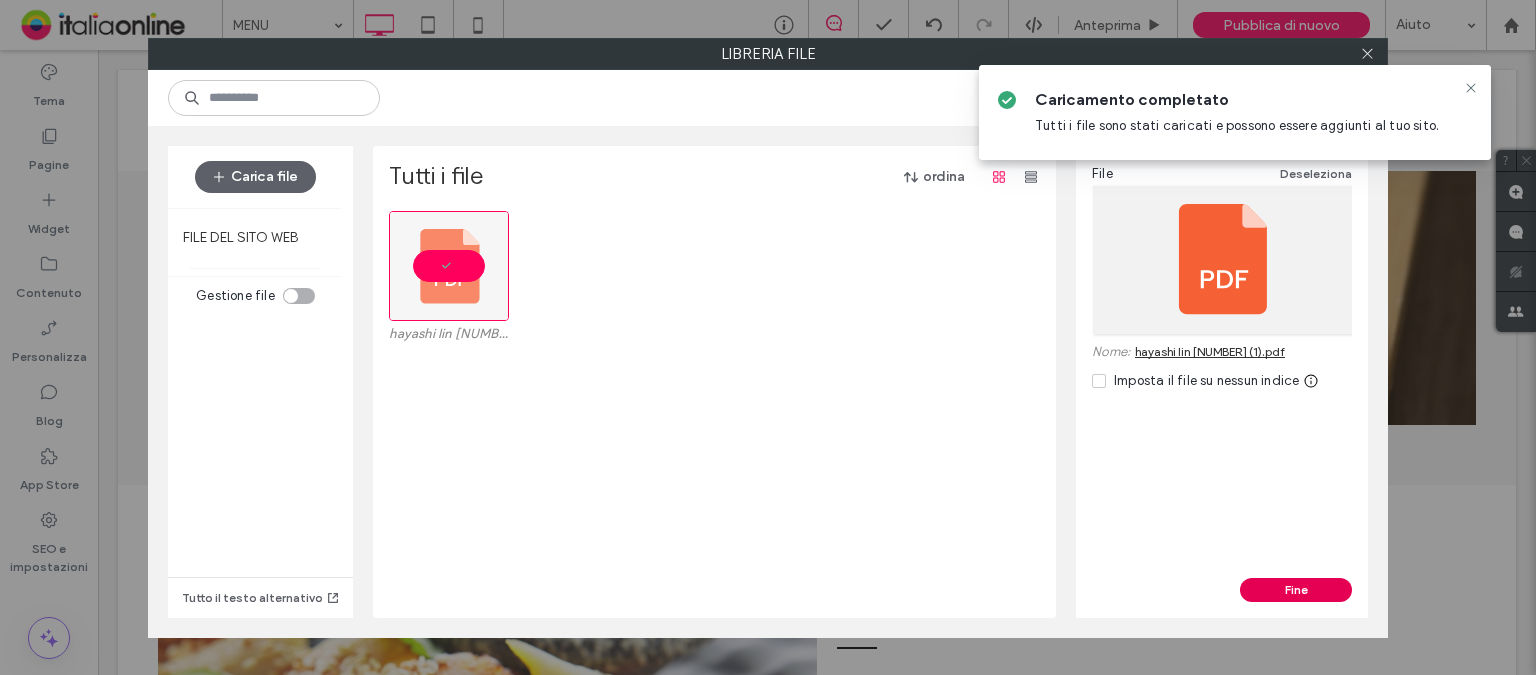 click on "Fine" at bounding box center (1296, 590) 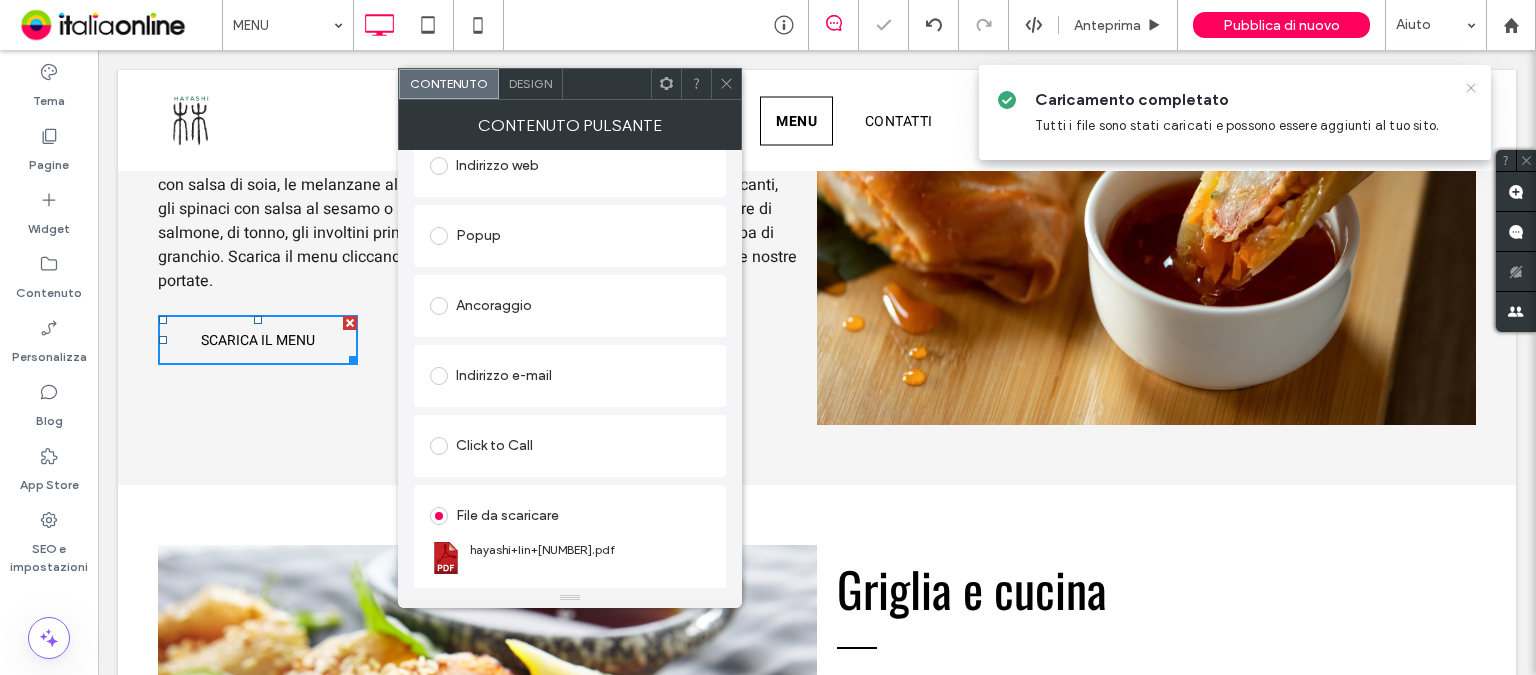 click 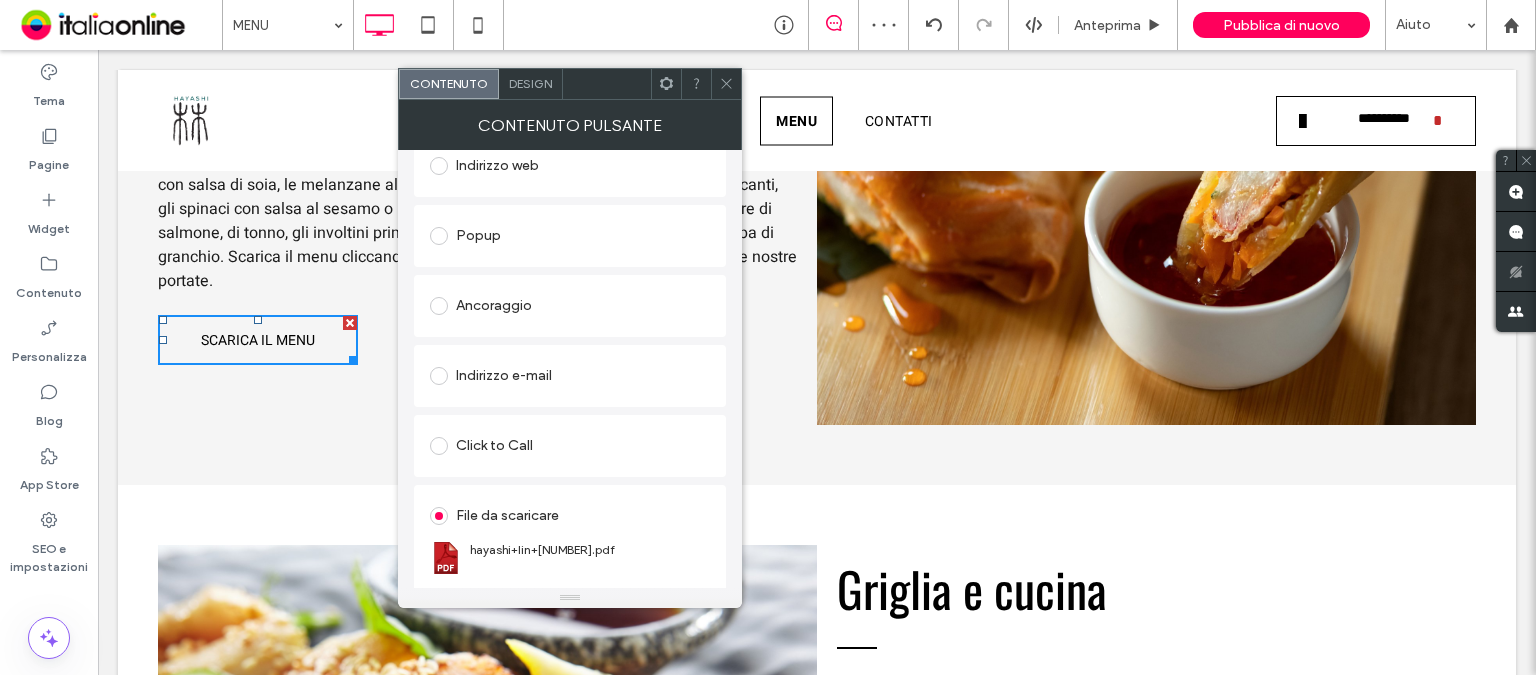 click 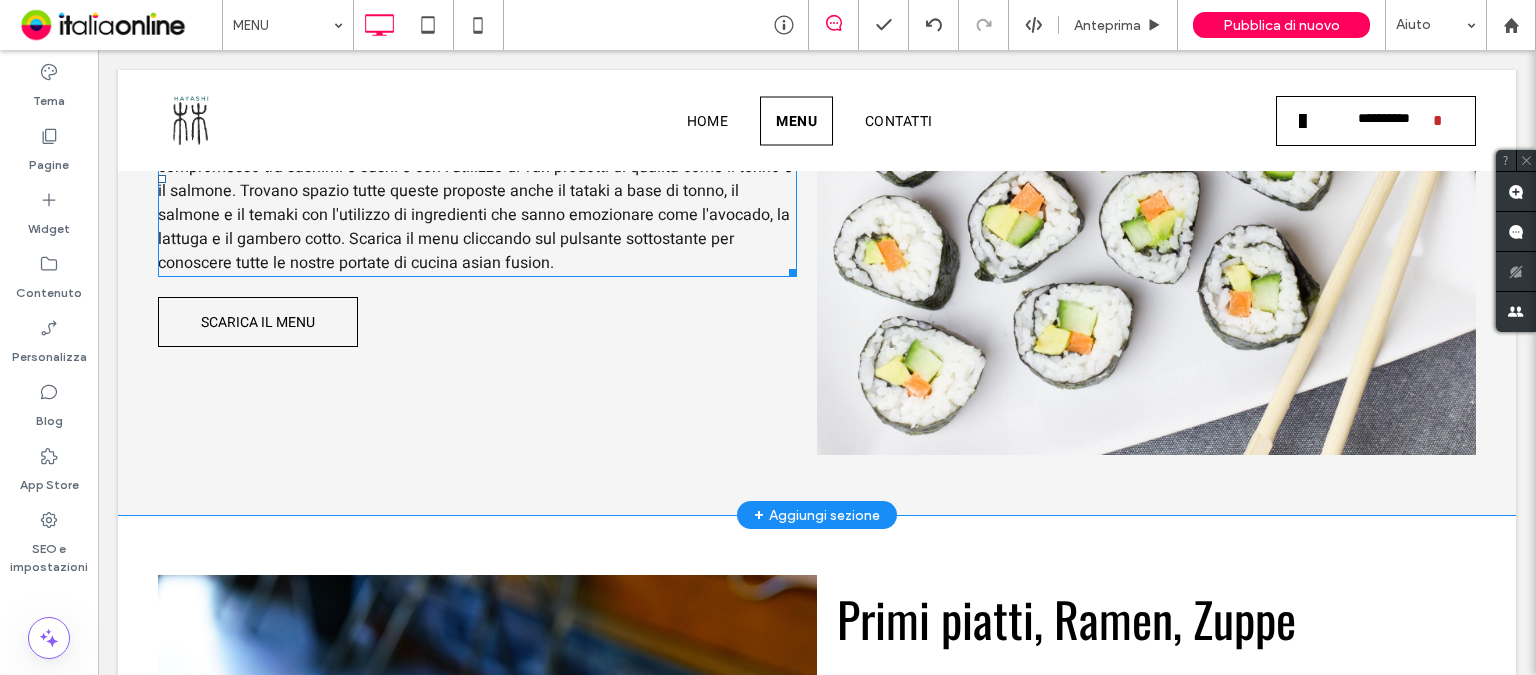 scroll, scrollTop: 2600, scrollLeft: 0, axis: vertical 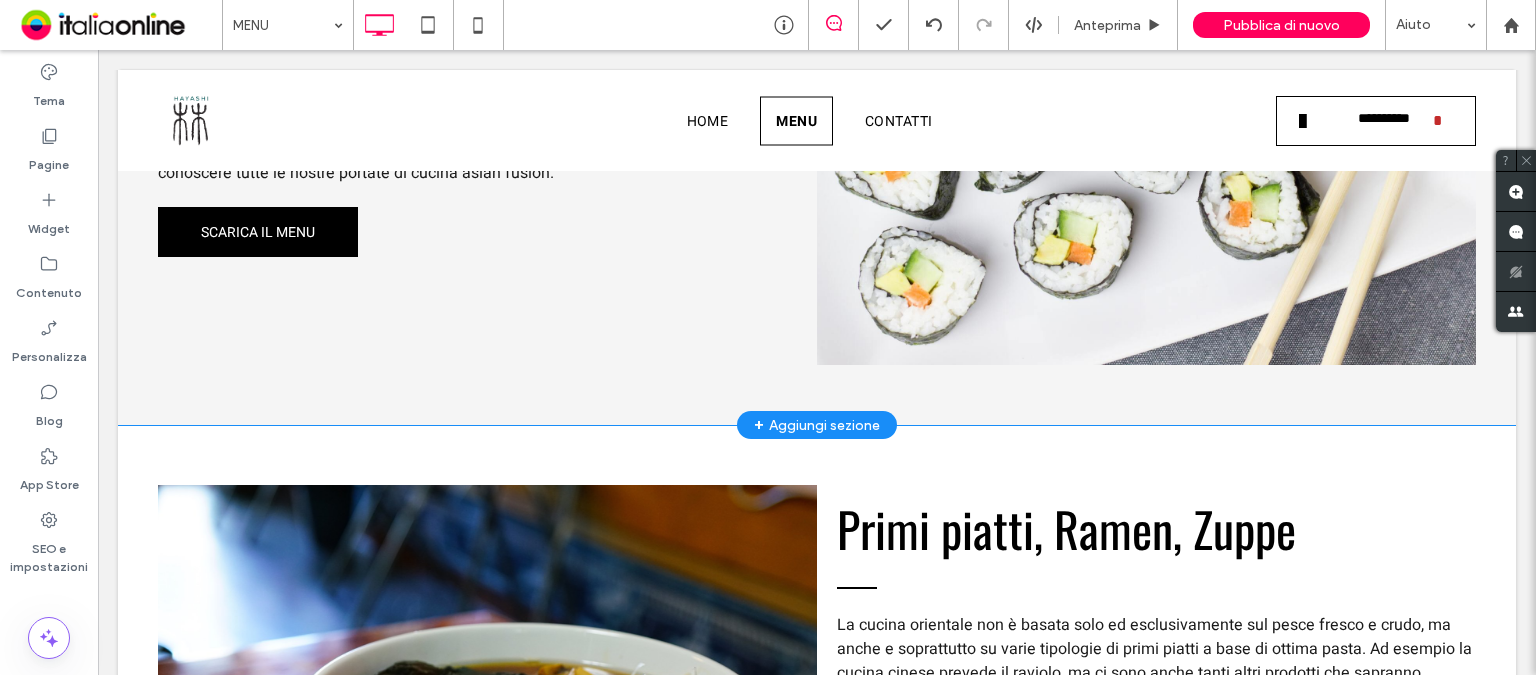 click on "SCARICA IL MENU" at bounding box center (258, 232) 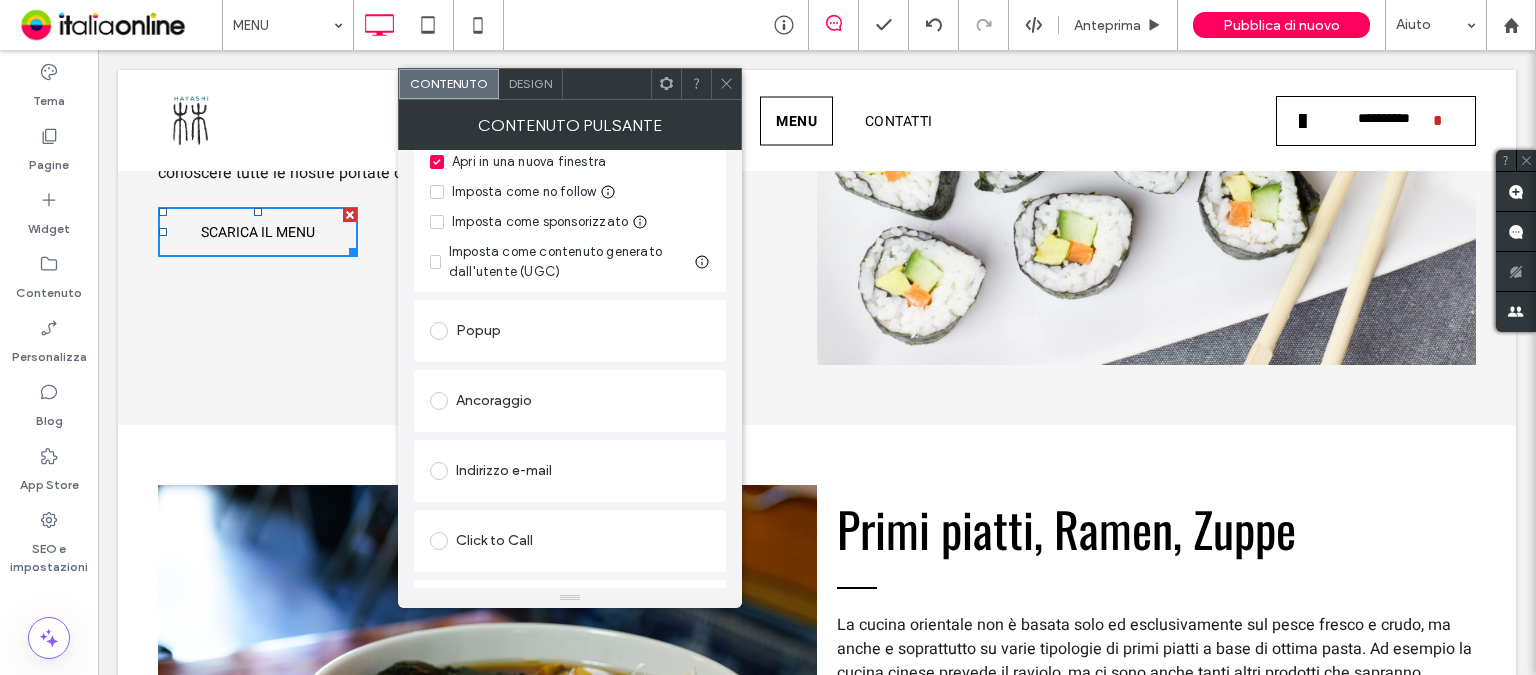 scroll, scrollTop: 448, scrollLeft: 0, axis: vertical 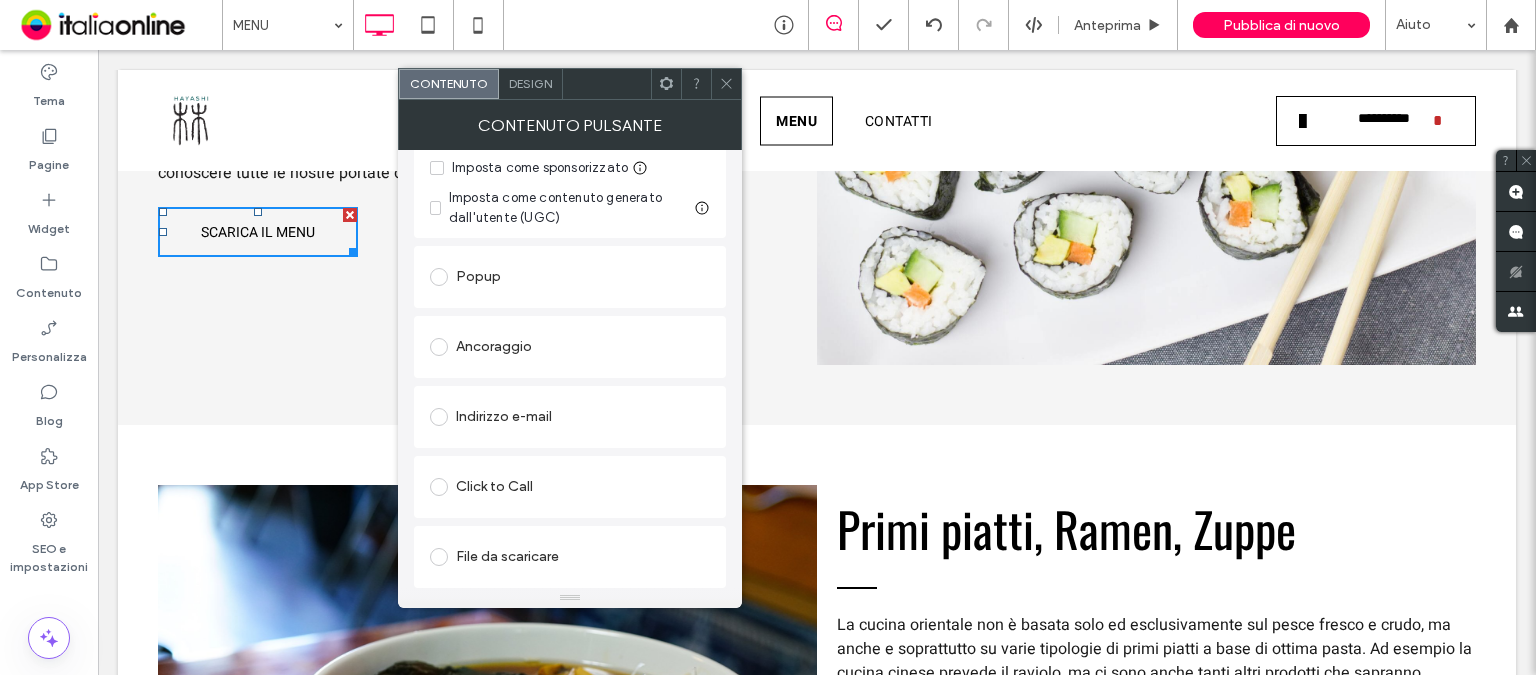 click at bounding box center [439, 557] 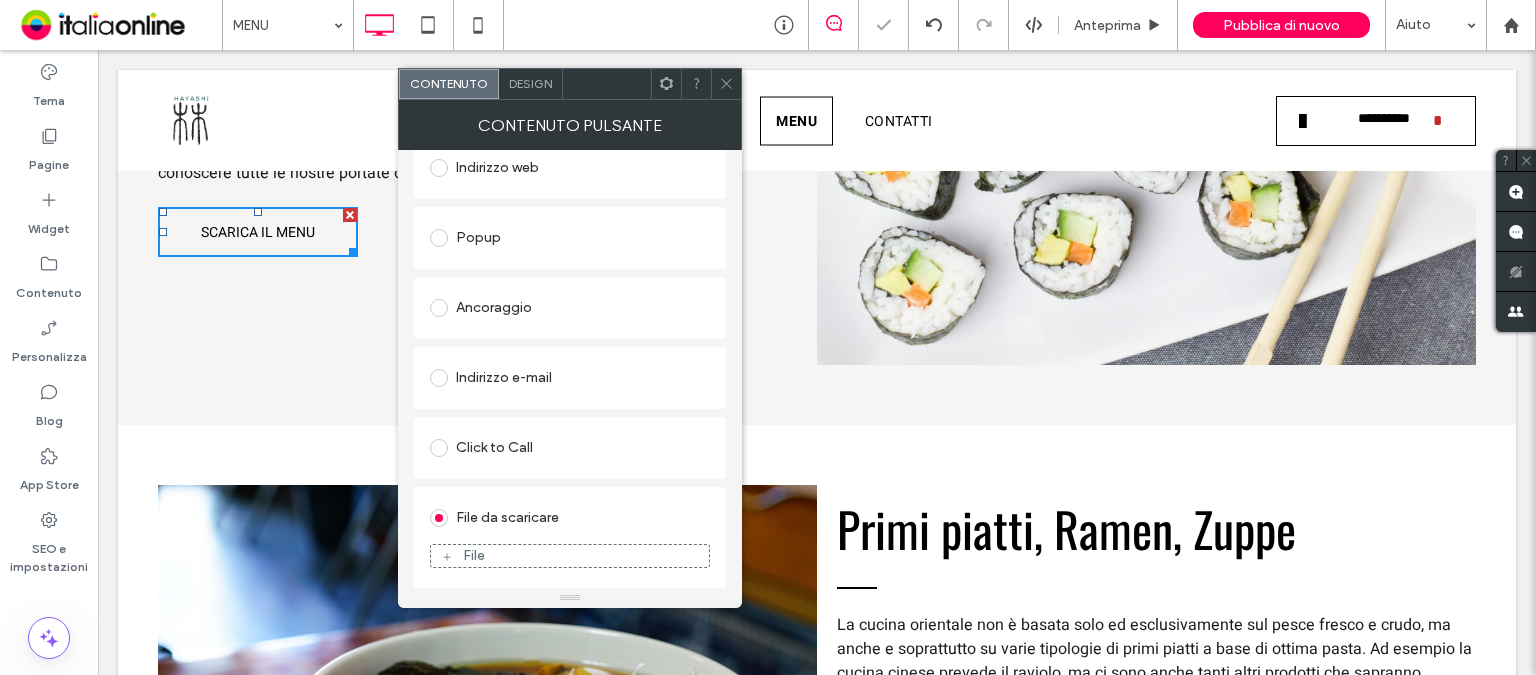 scroll, scrollTop: 312, scrollLeft: 0, axis: vertical 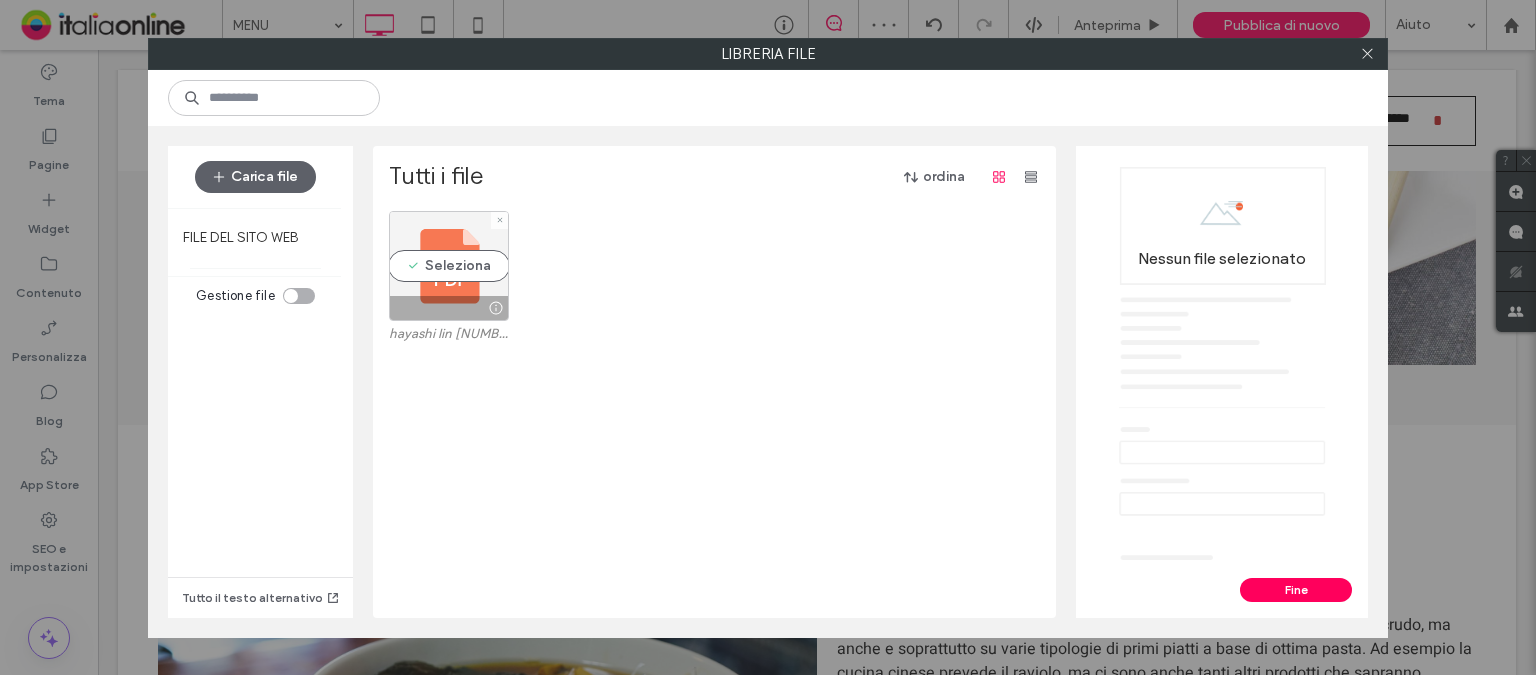 click on "Seleziona" at bounding box center [449, 266] 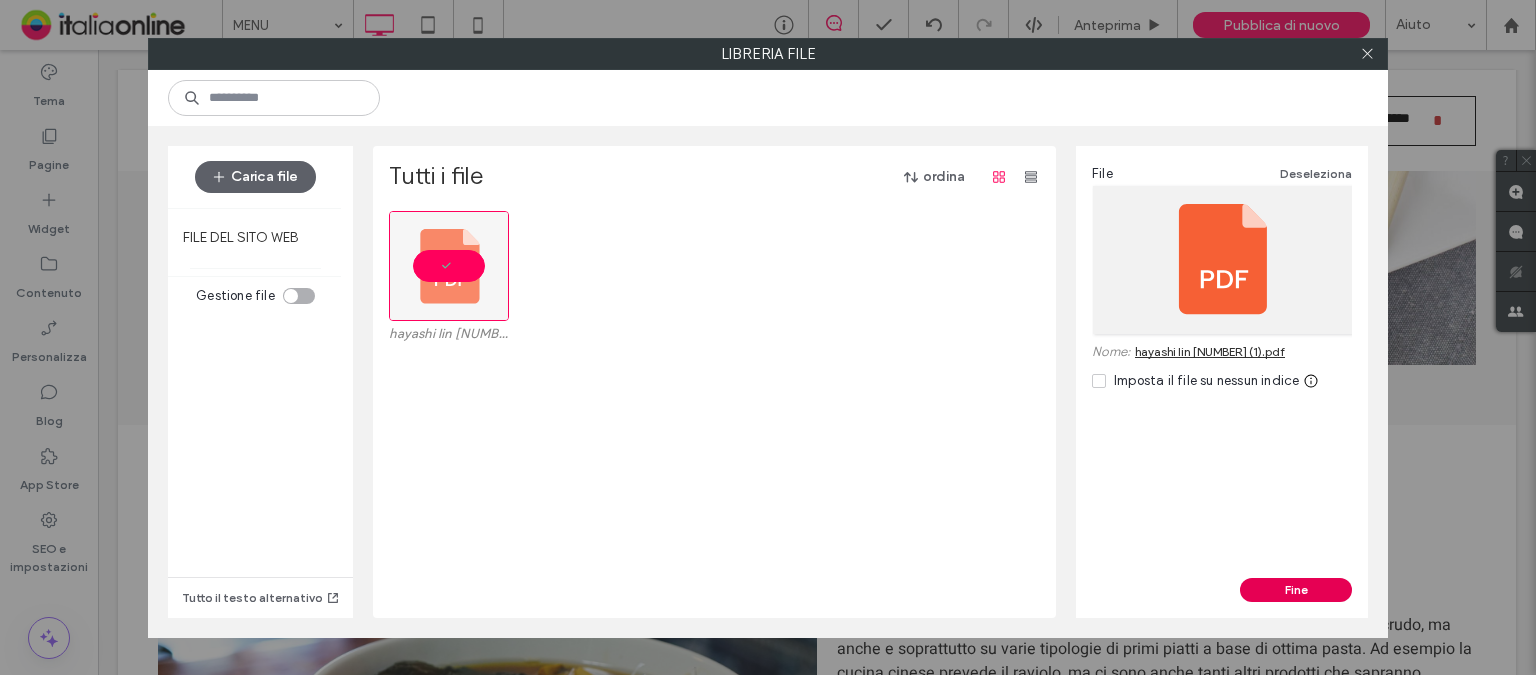 click on "Fine" at bounding box center (1296, 590) 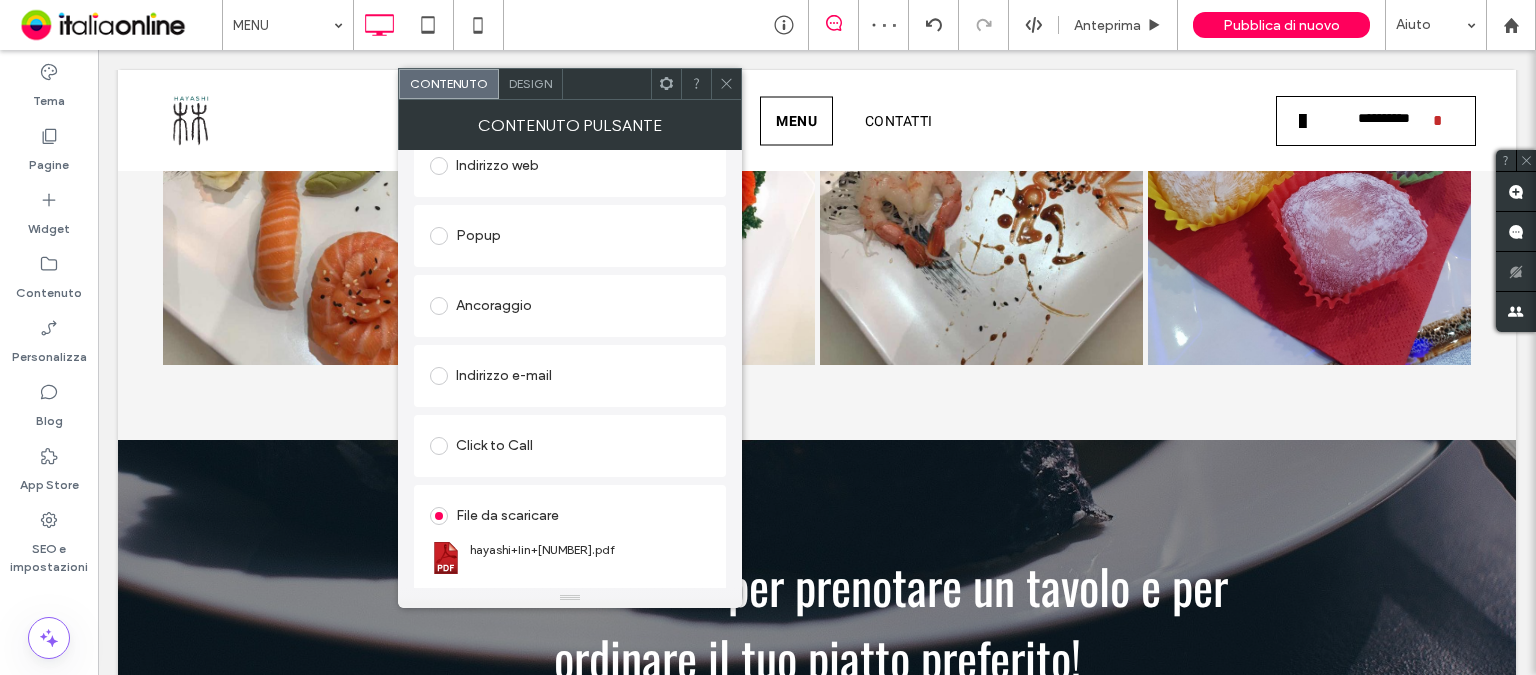 scroll, scrollTop: 4100, scrollLeft: 0, axis: vertical 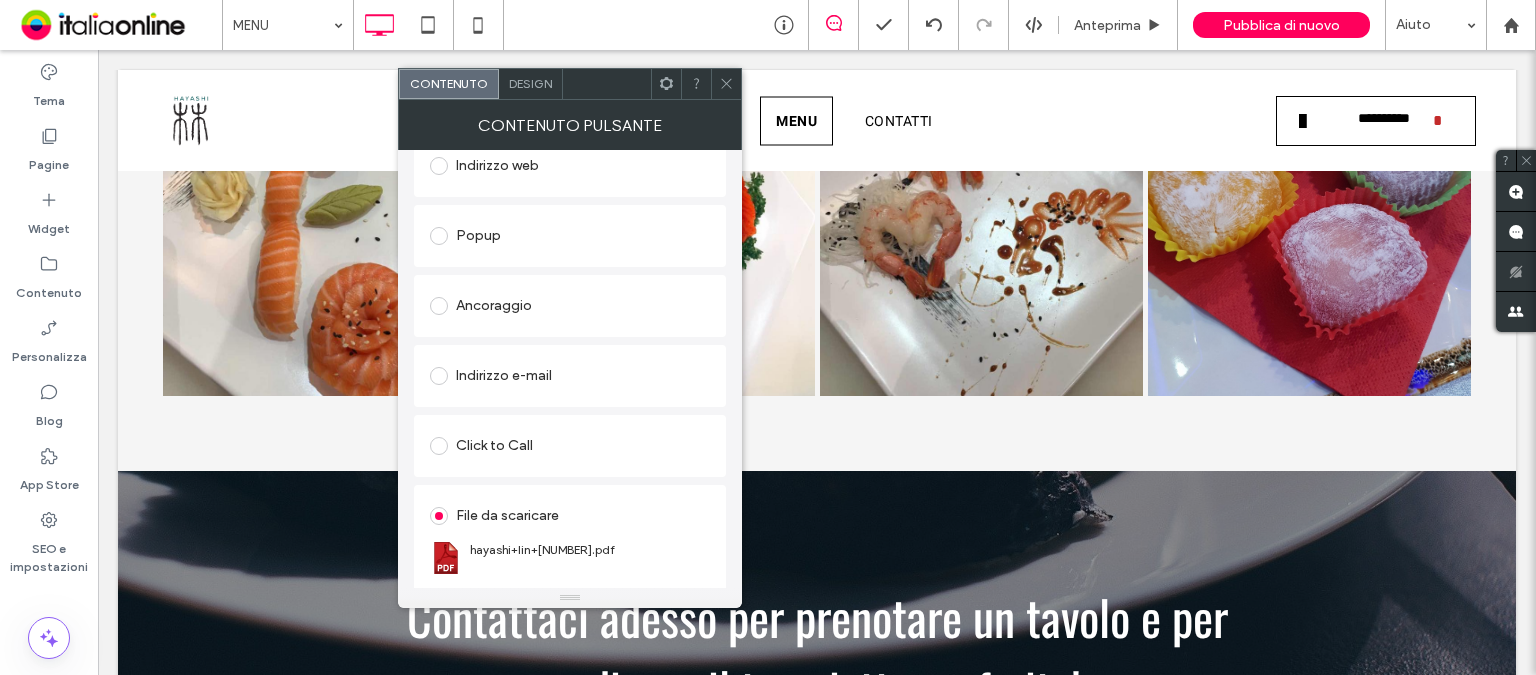 click 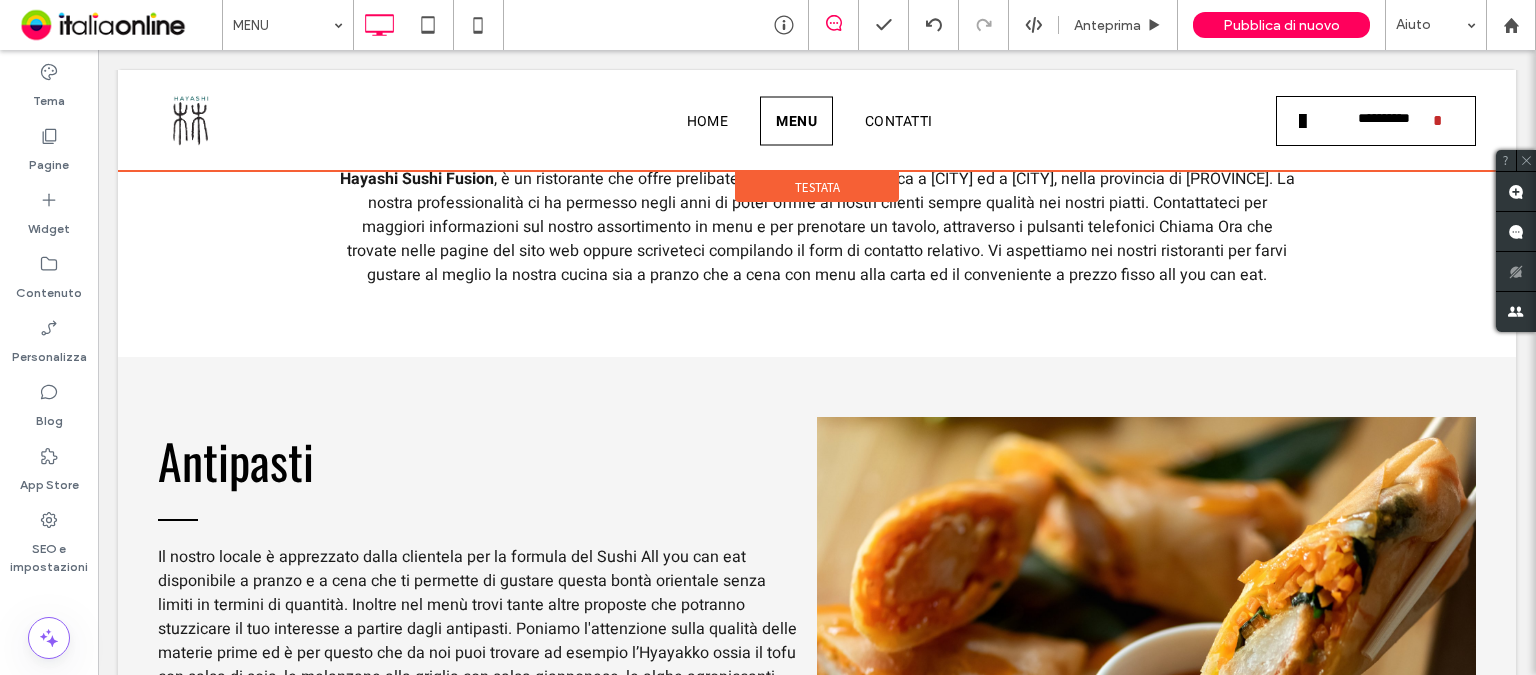scroll, scrollTop: 600, scrollLeft: 0, axis: vertical 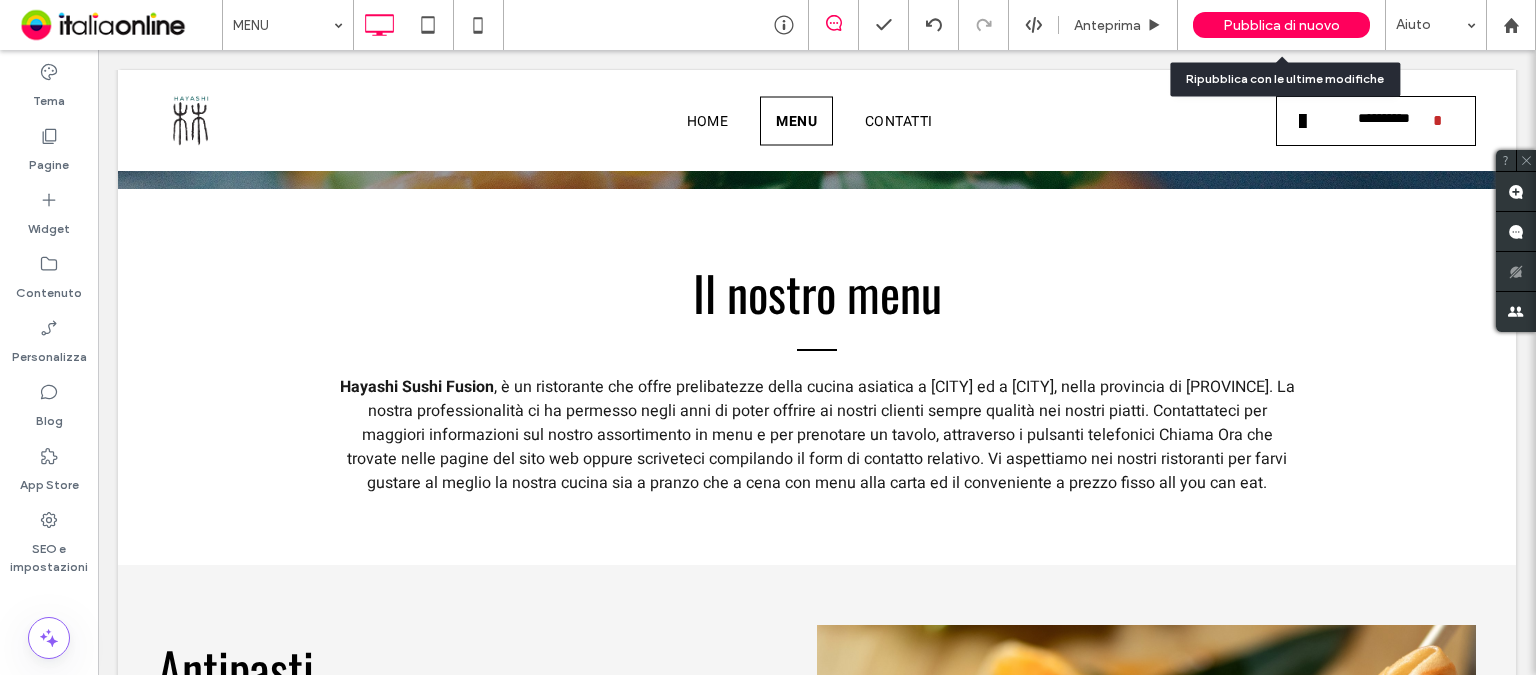 click on "Pubblica di nuovo" at bounding box center (1281, 25) 